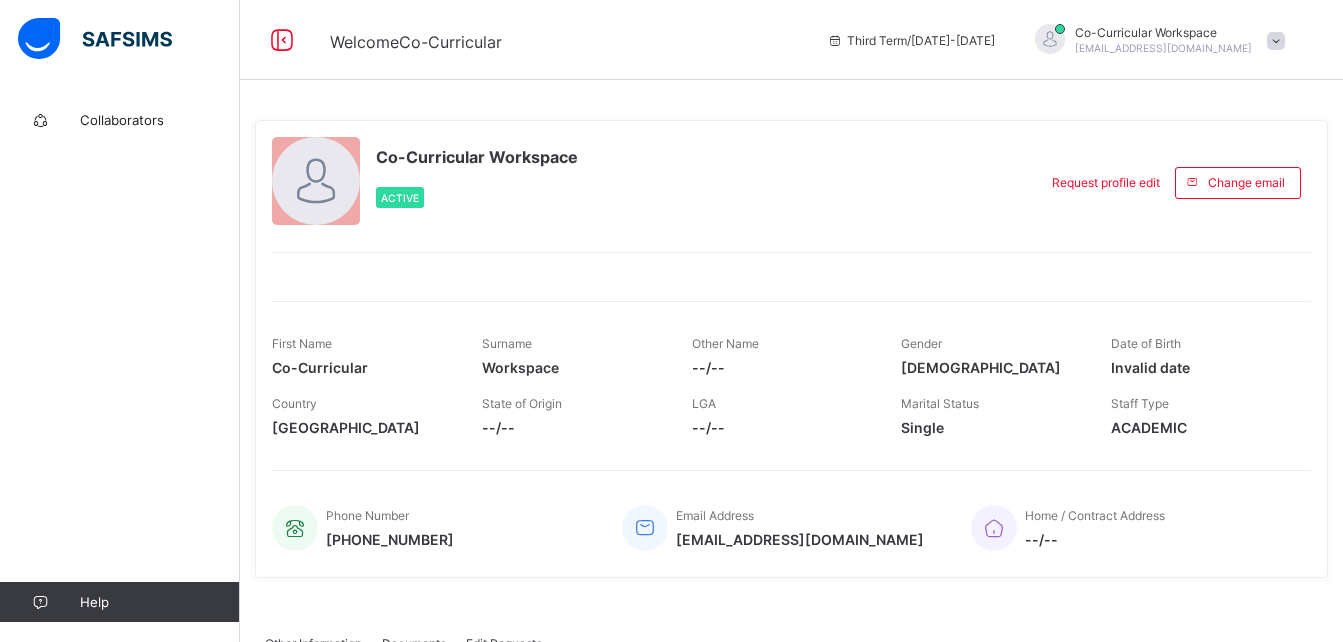 scroll, scrollTop: 0, scrollLeft: 0, axis: both 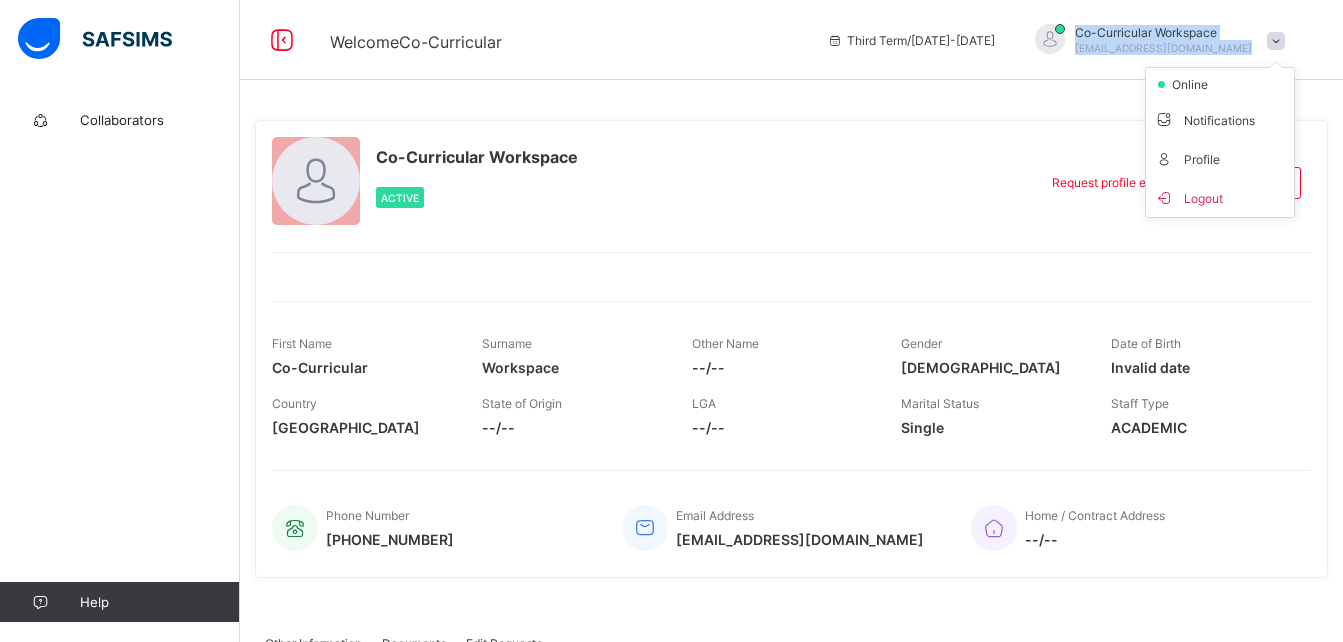 click at bounding box center (1276, 41) 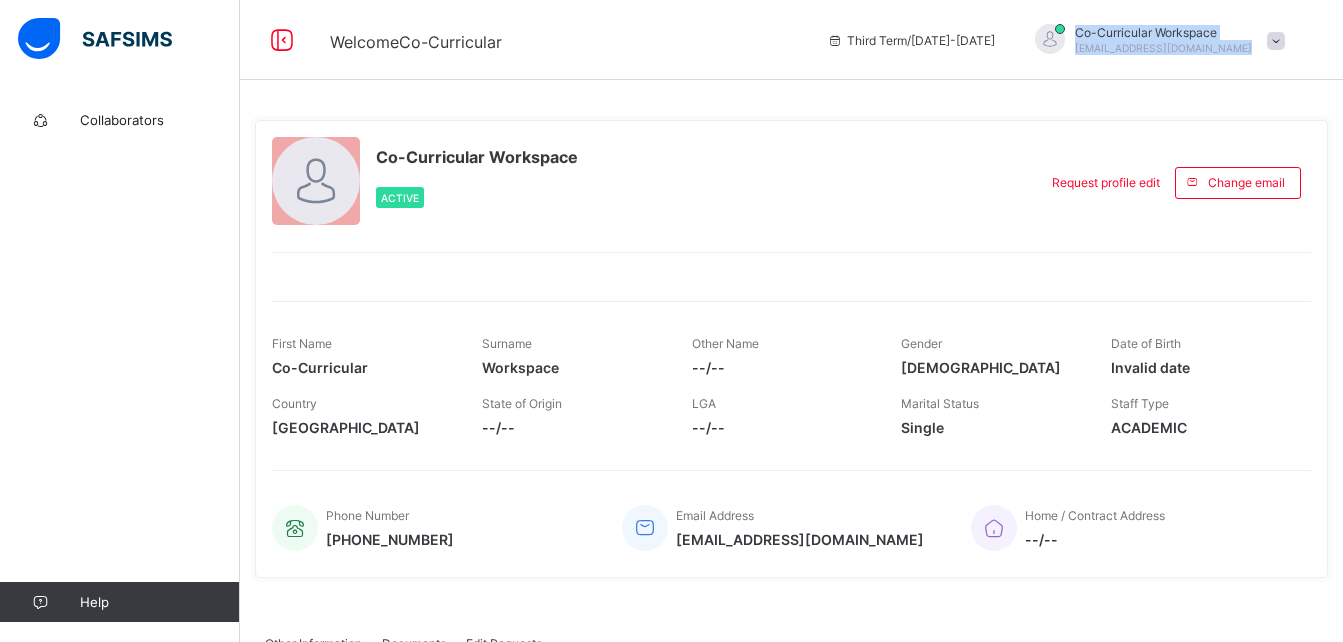 click at bounding box center [1276, 41] 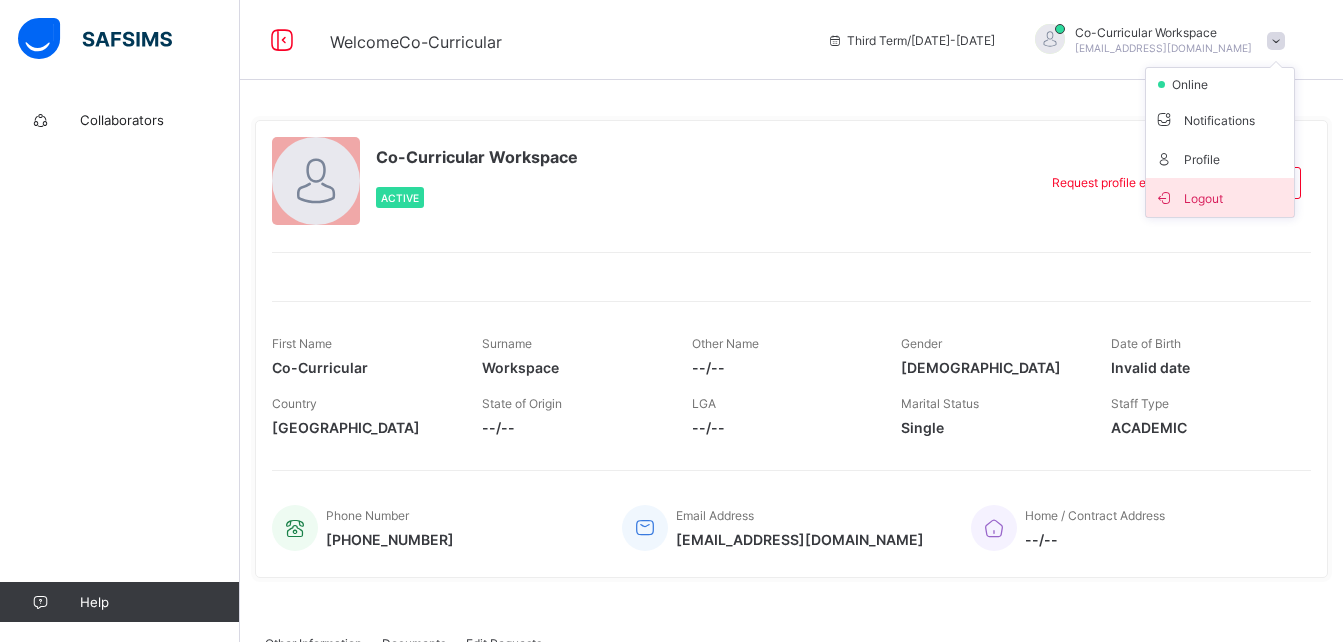 click on "Logout" at bounding box center [1220, 197] 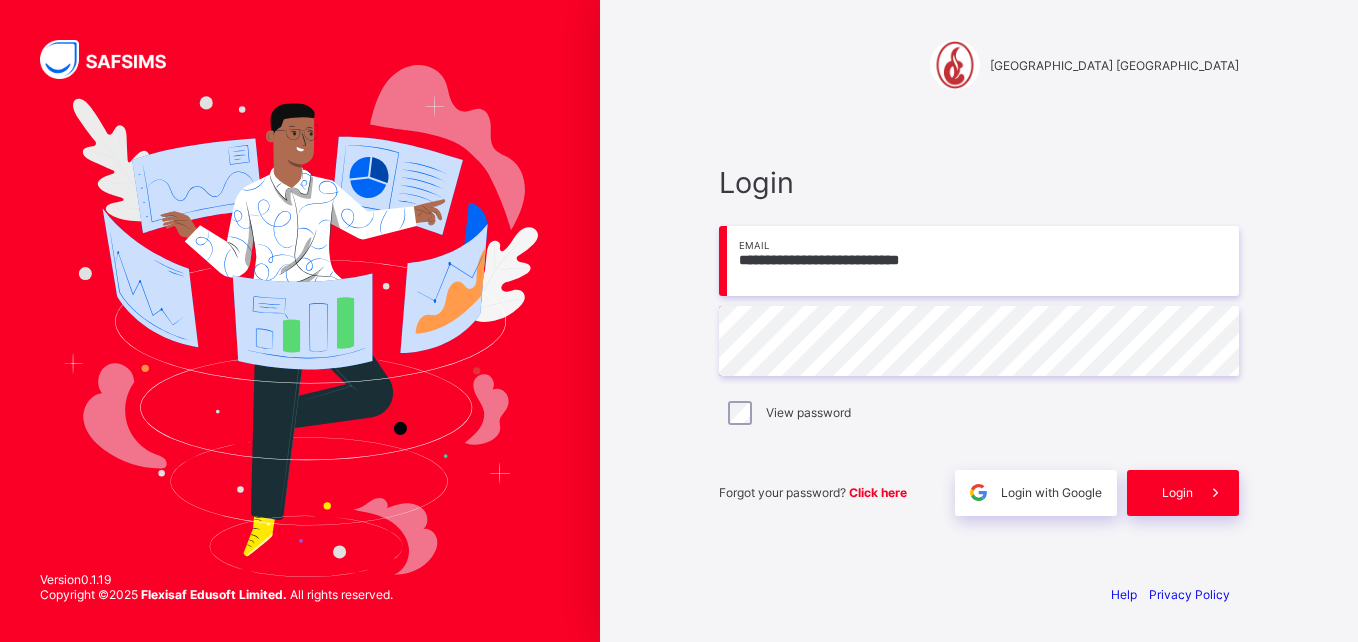 type on "**********" 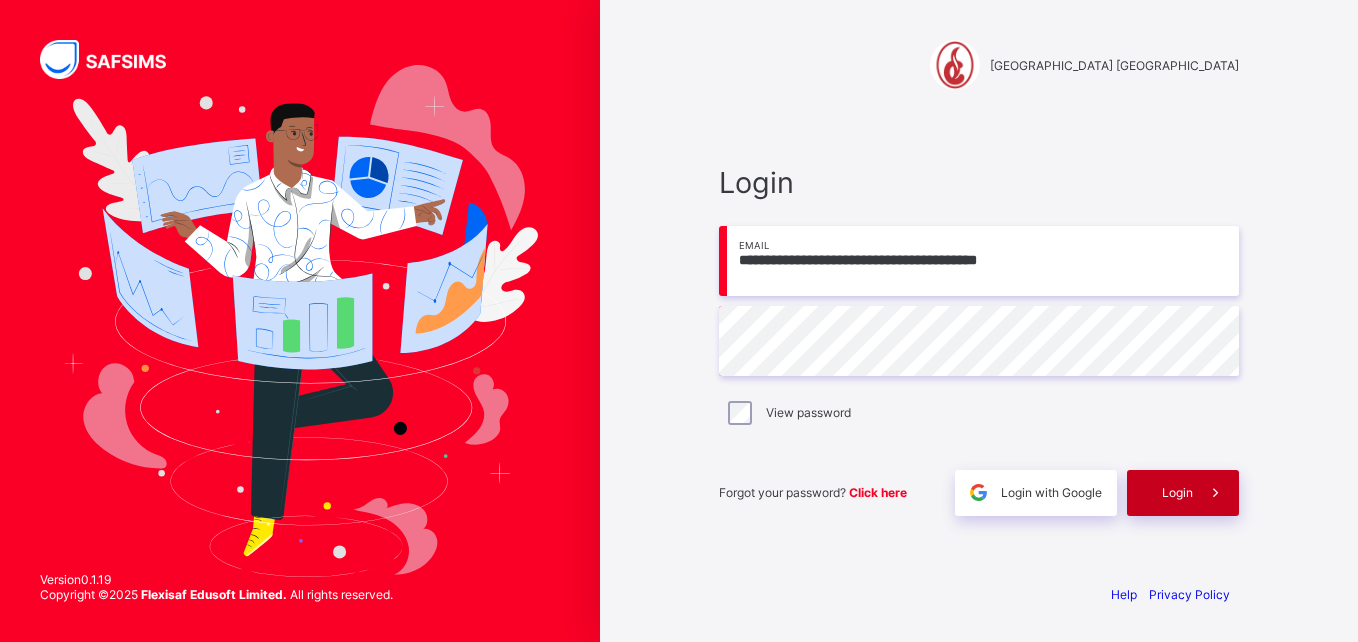 click on "Login" at bounding box center (1183, 493) 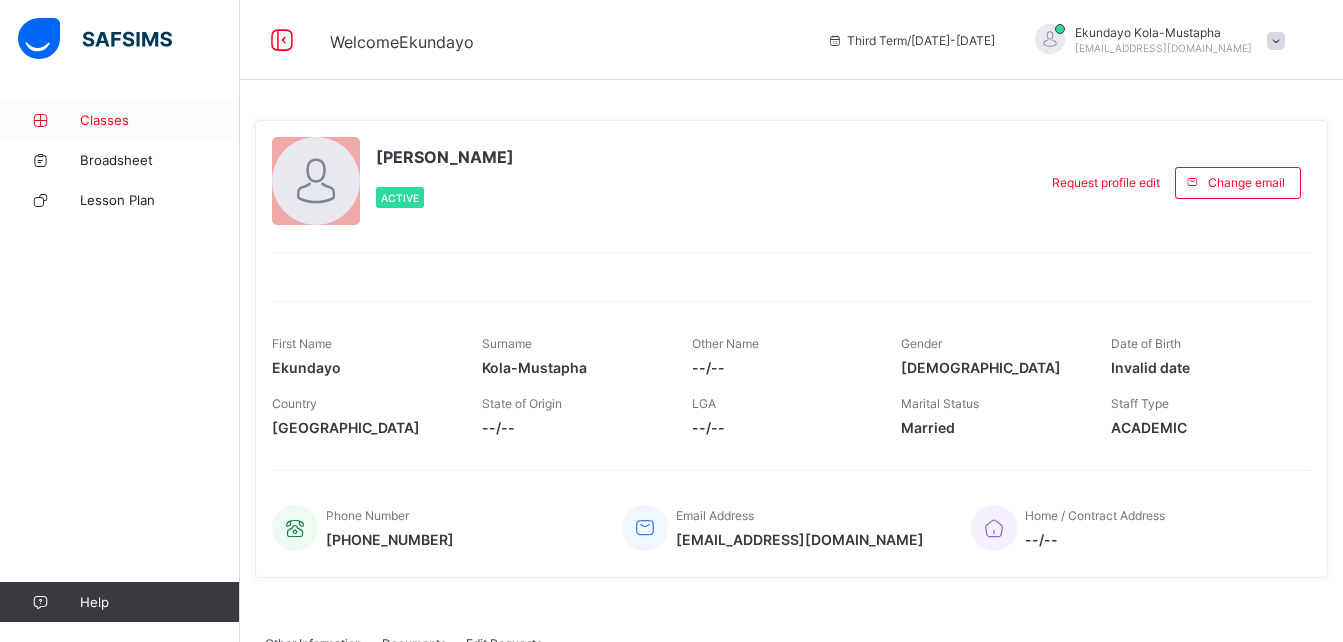 click on "Classes" at bounding box center (120, 120) 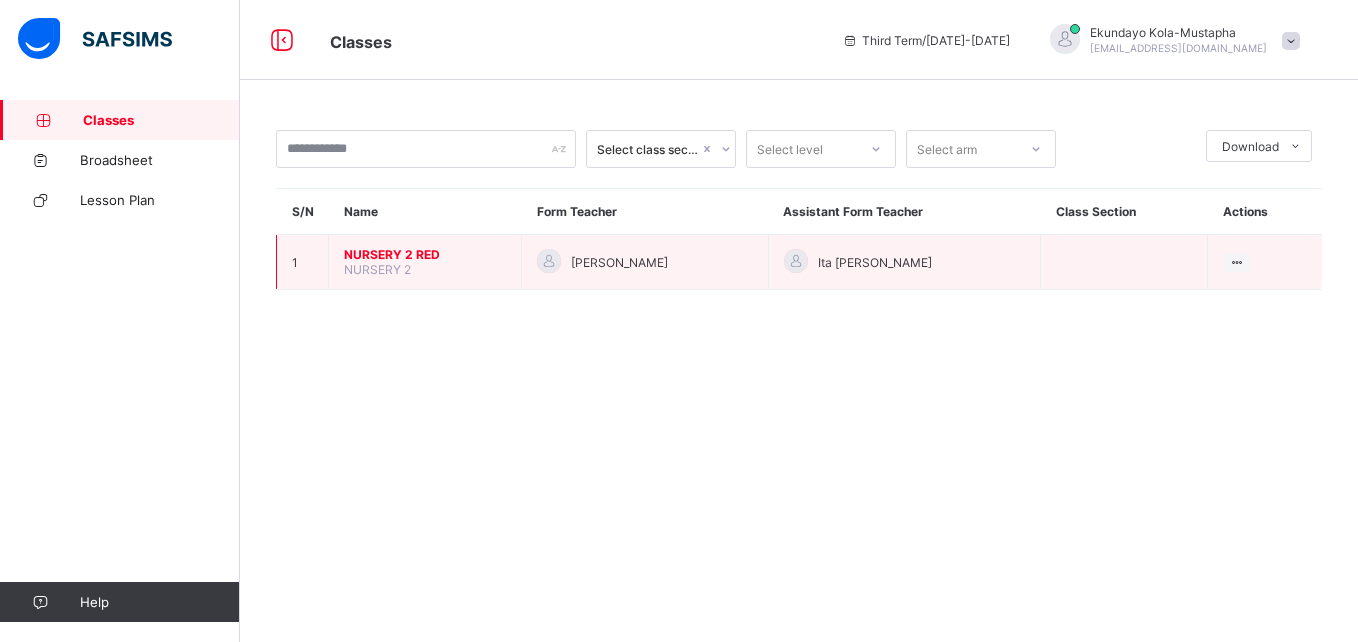 click on "NURSERY 2   RED   NURSERY 2" at bounding box center [425, 262] 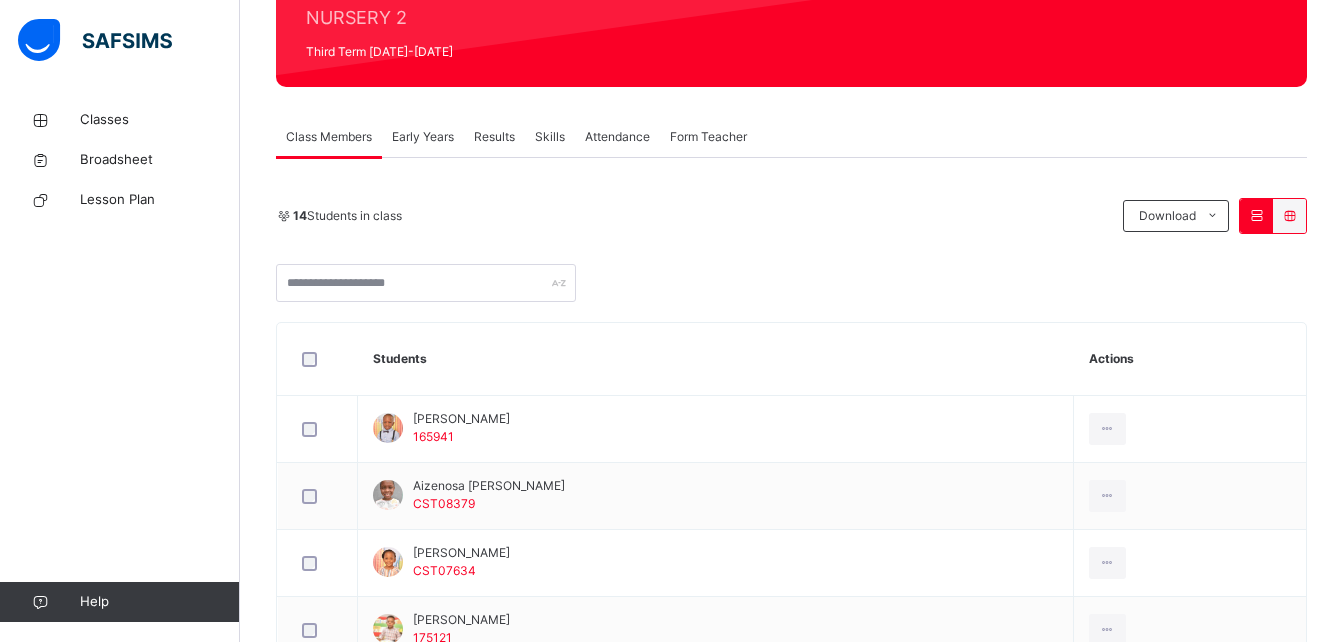 scroll, scrollTop: 267, scrollLeft: 0, axis: vertical 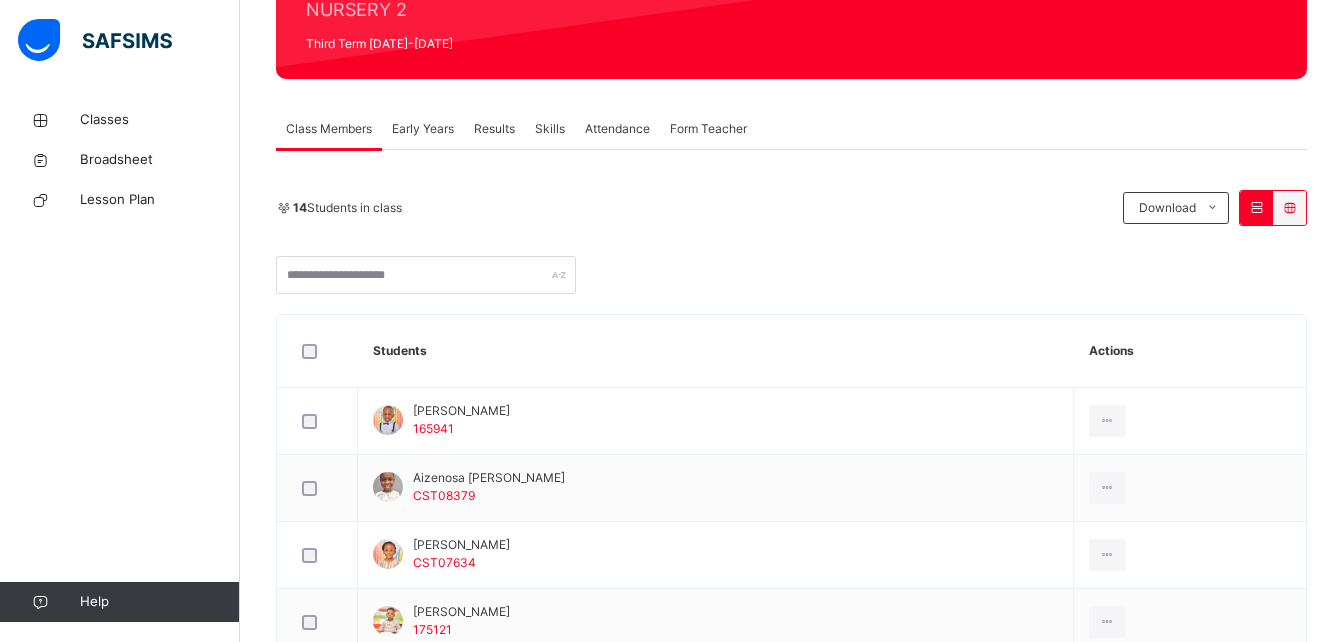 click on "Early Years" at bounding box center (423, 129) 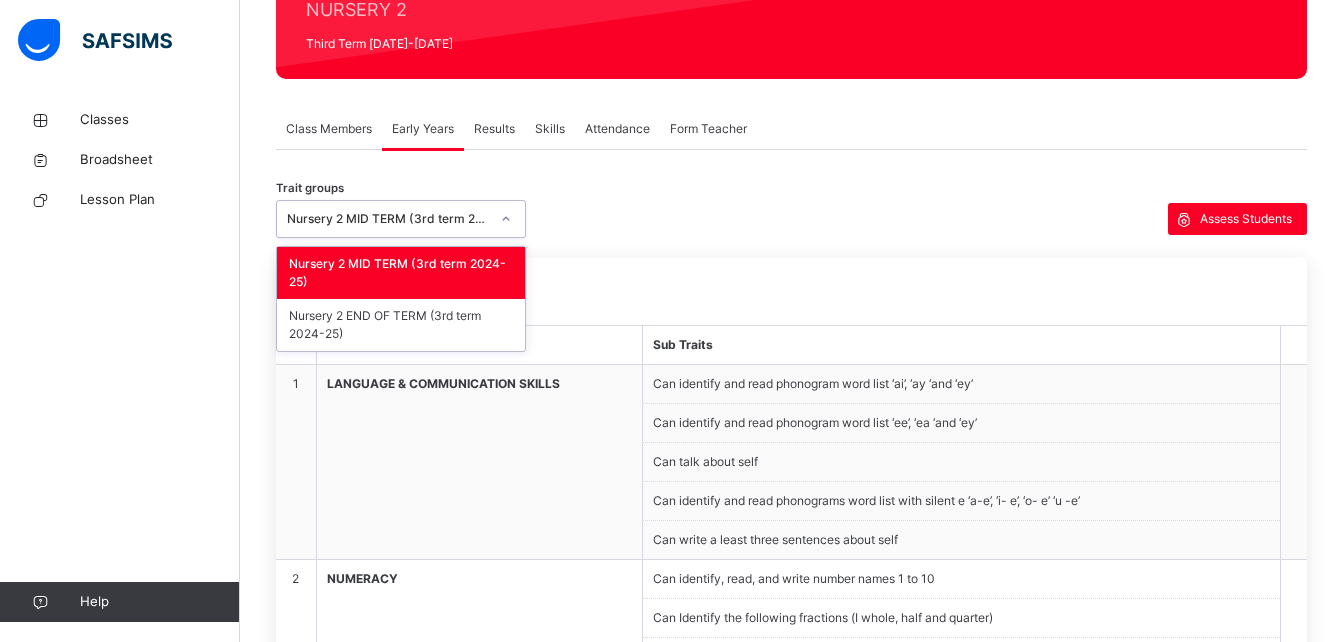 click 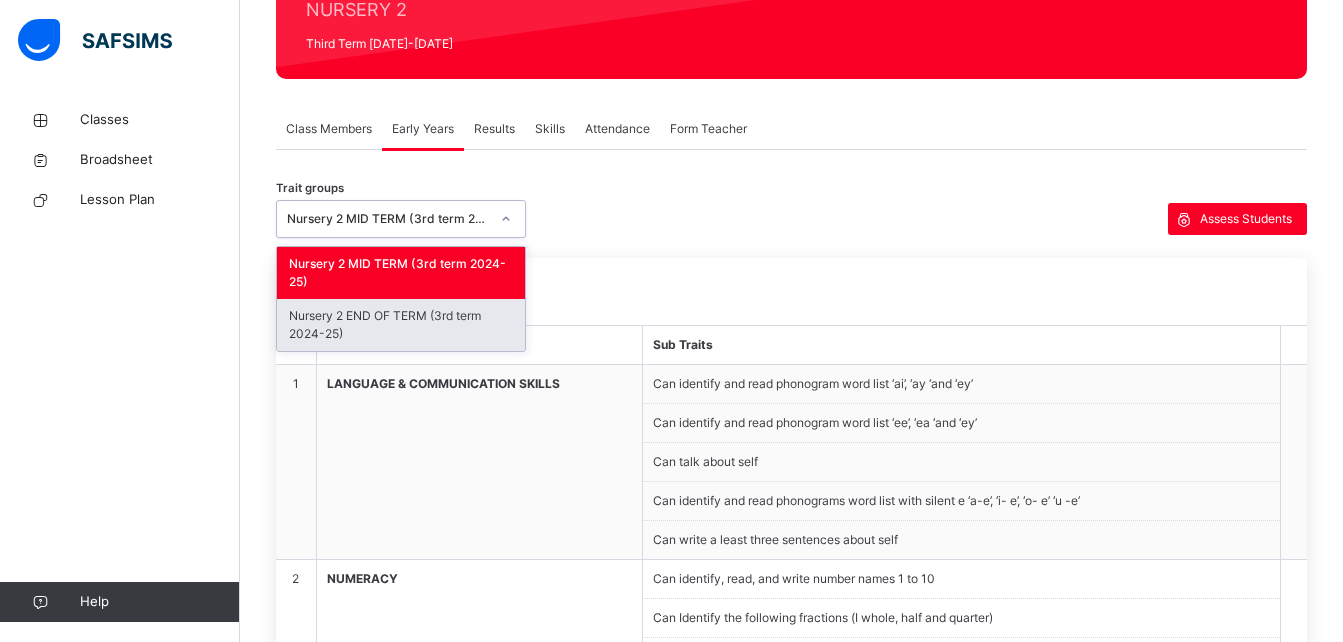 click on "Nursery 2 END OF TERM (3rd term 2024-25)" at bounding box center [401, 325] 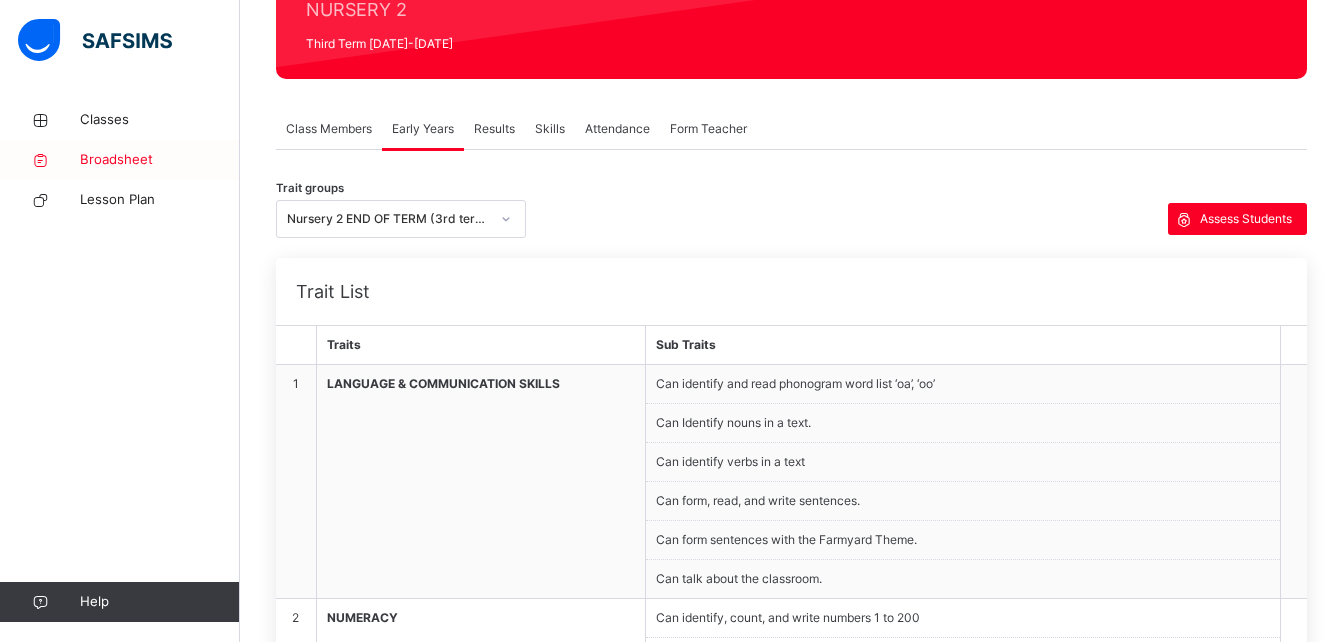click on "Broadsheet" at bounding box center [160, 160] 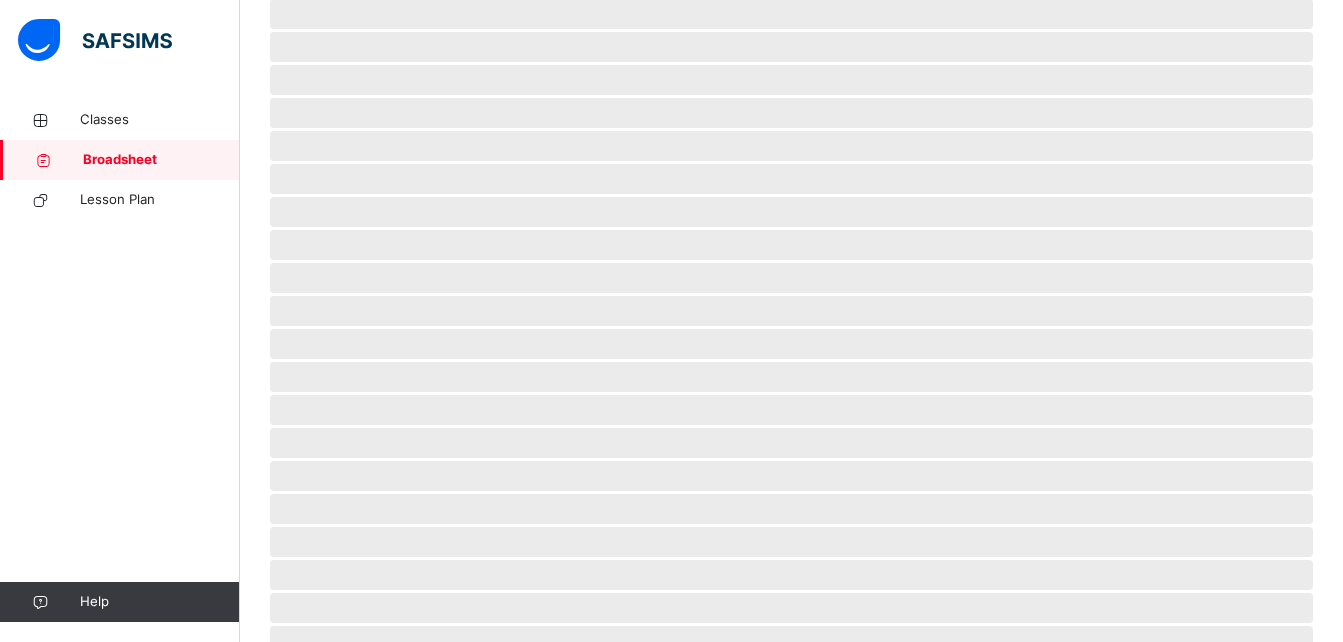 scroll, scrollTop: 0, scrollLeft: 0, axis: both 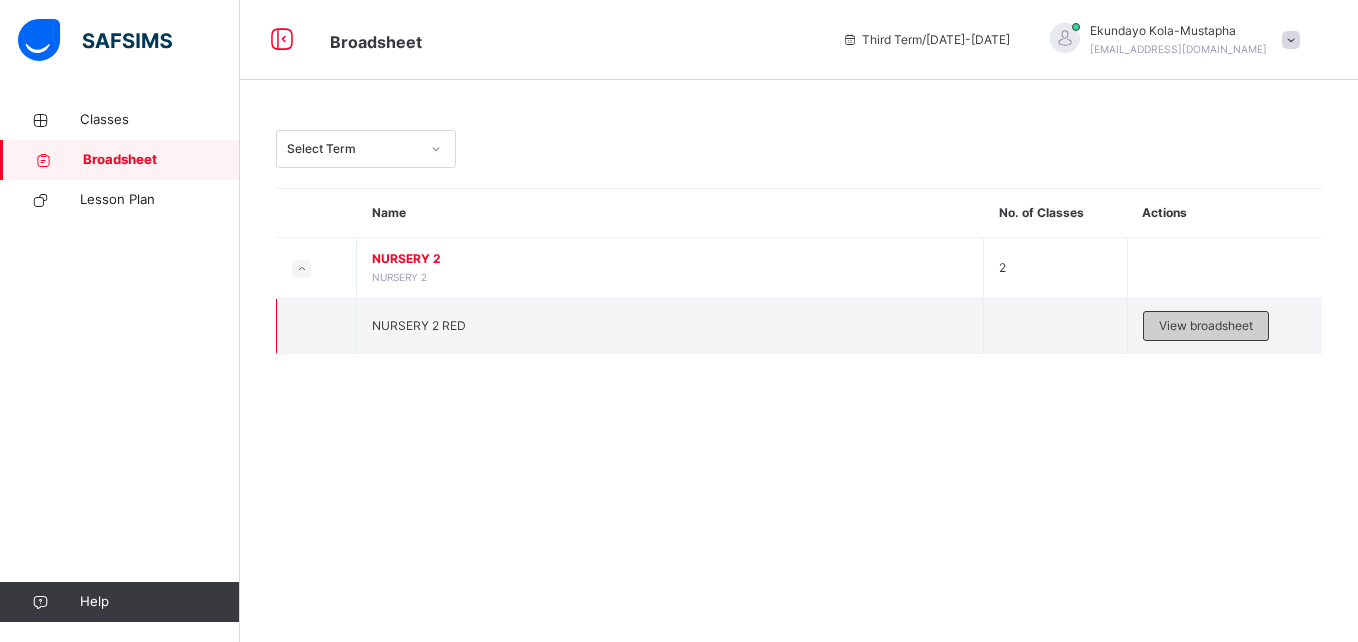 click on "View broadsheet" at bounding box center (1206, 326) 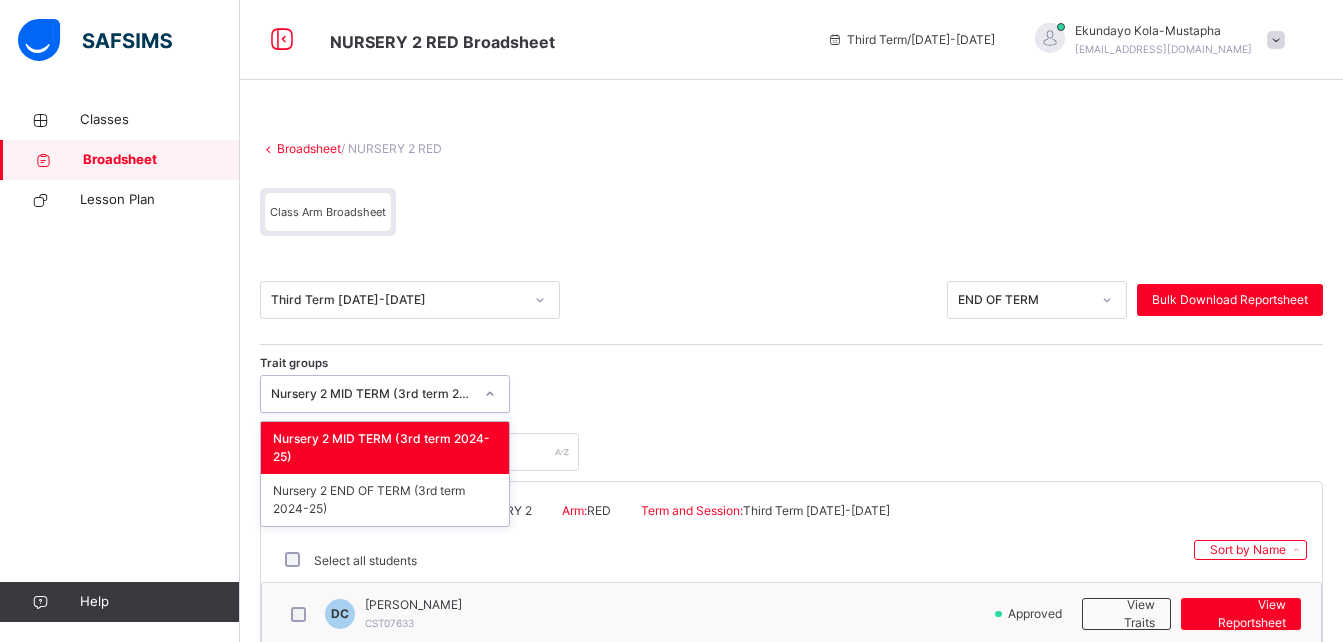 click 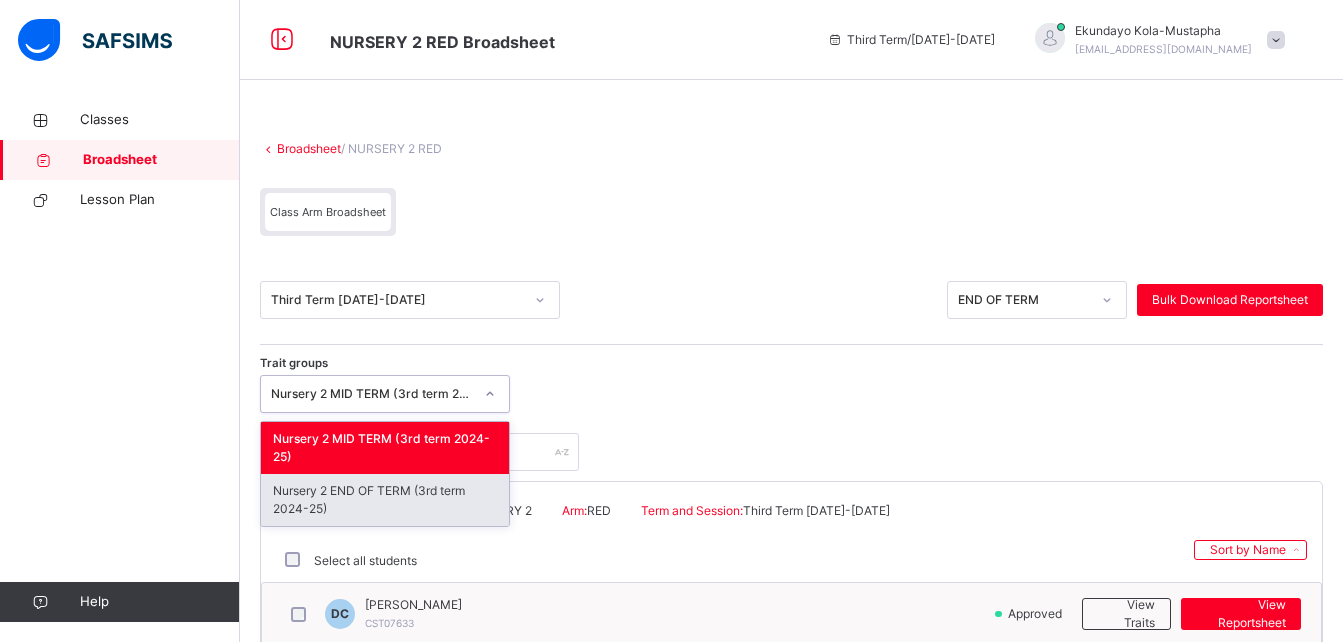 click on "Nursery 2 END OF TERM (3rd term 2024-25)" at bounding box center (385, 500) 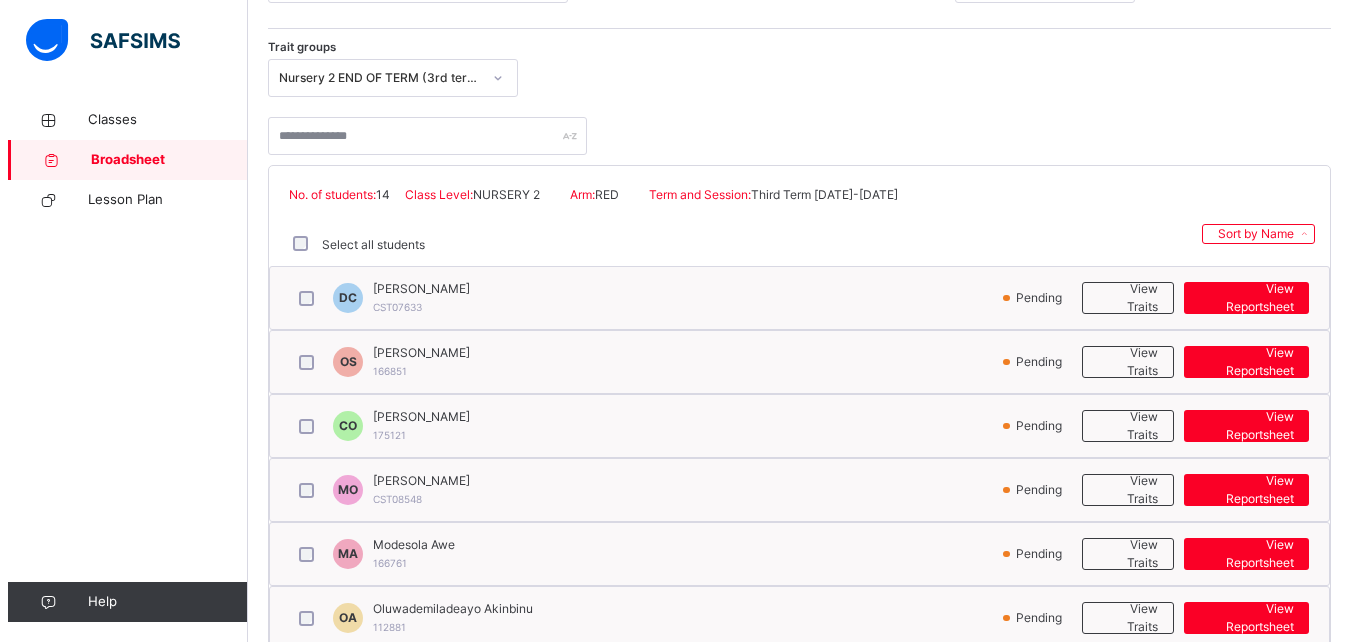 scroll, scrollTop: 333, scrollLeft: 0, axis: vertical 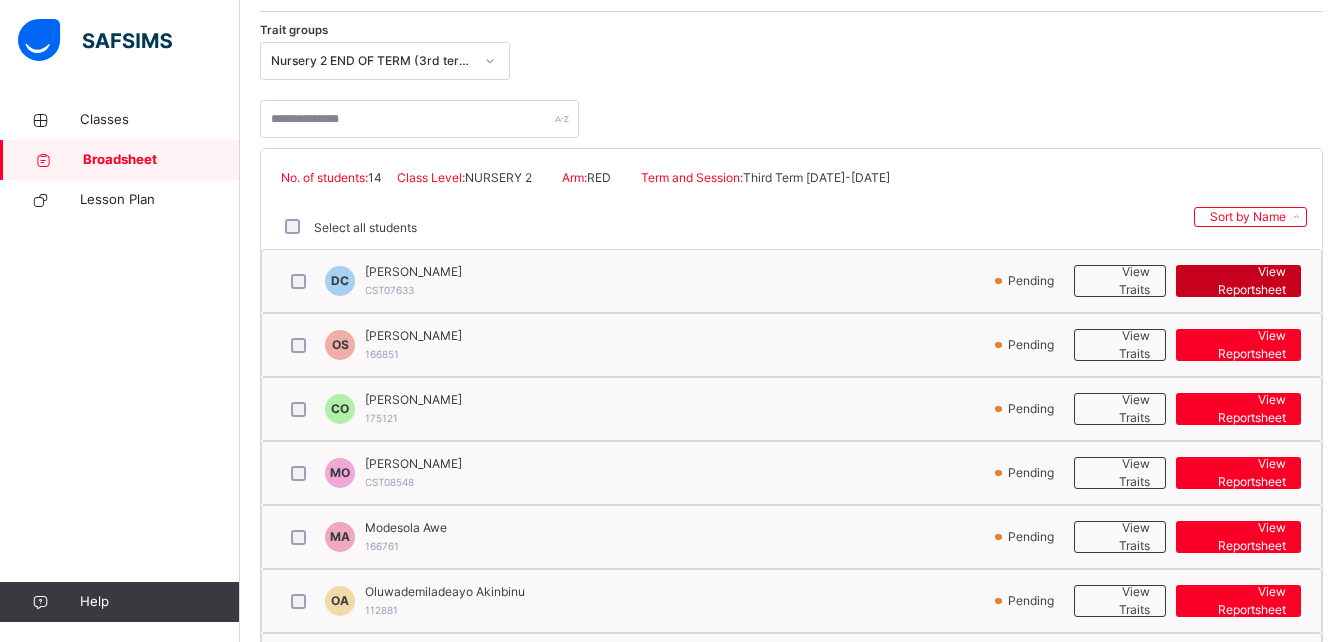 click on "View Reportsheet" at bounding box center (1238, 281) 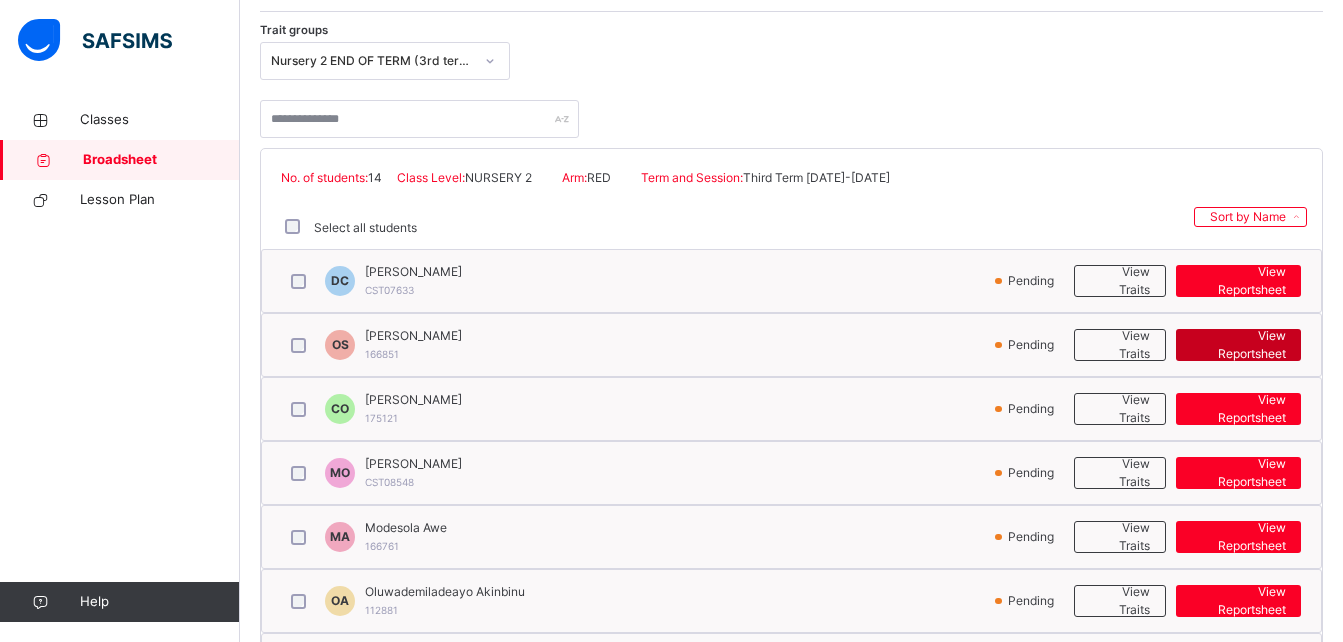 click on "View Reportsheet" at bounding box center [1238, 345] 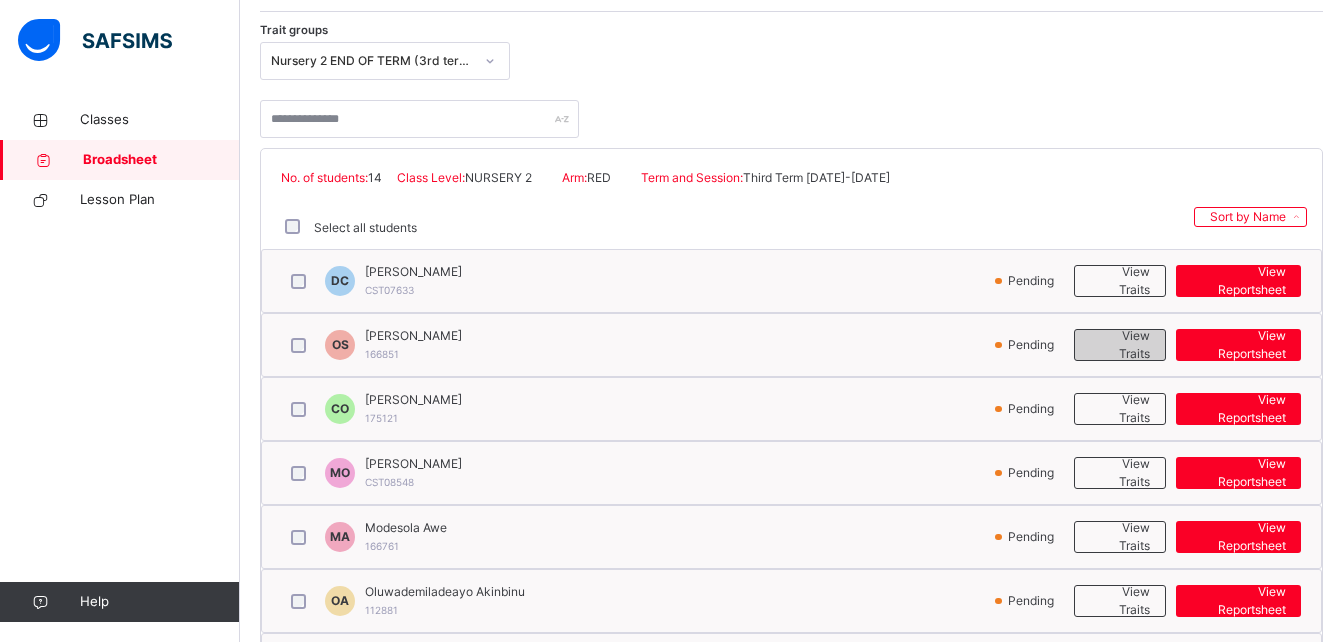 click on "View Traits" at bounding box center [1120, 345] 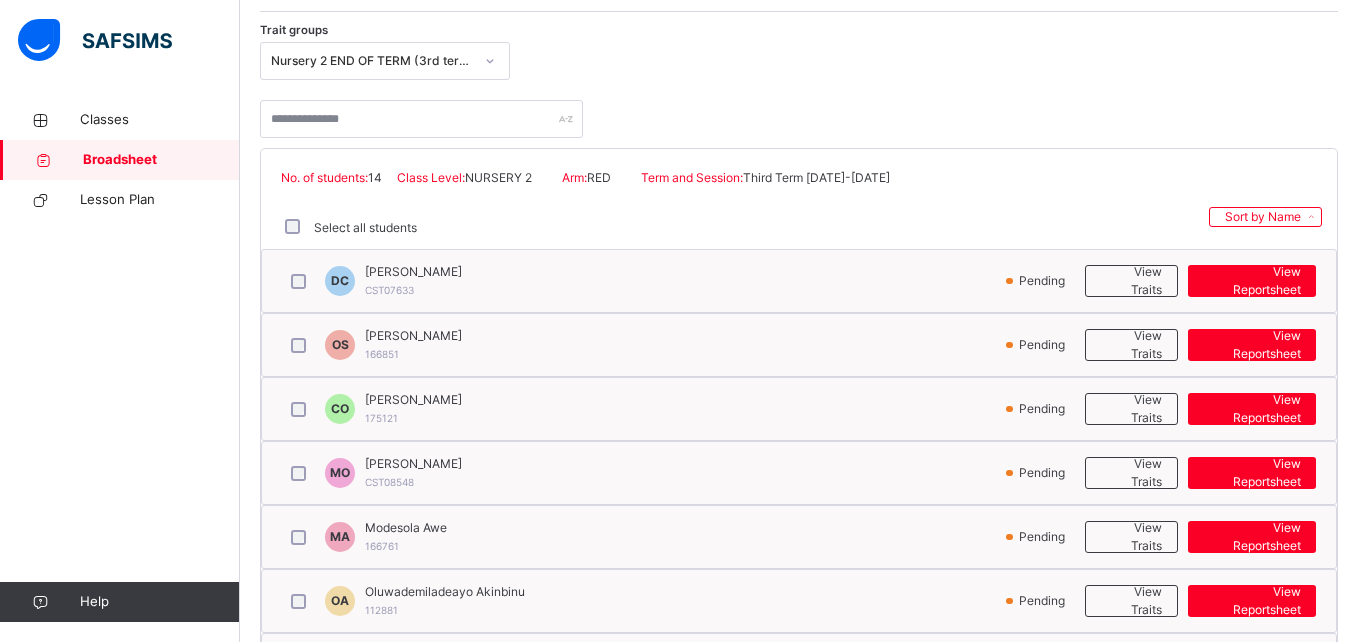 scroll, scrollTop: 1655, scrollLeft: 0, axis: vertical 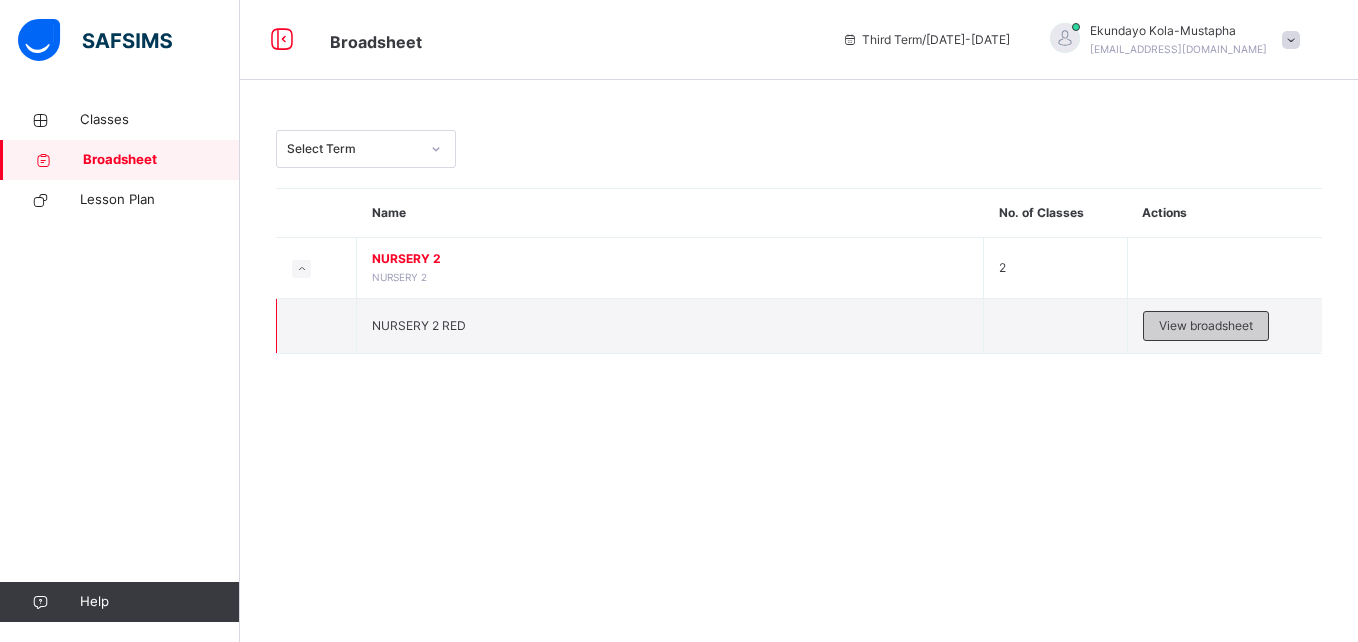 click on "View broadsheet" at bounding box center (1206, 326) 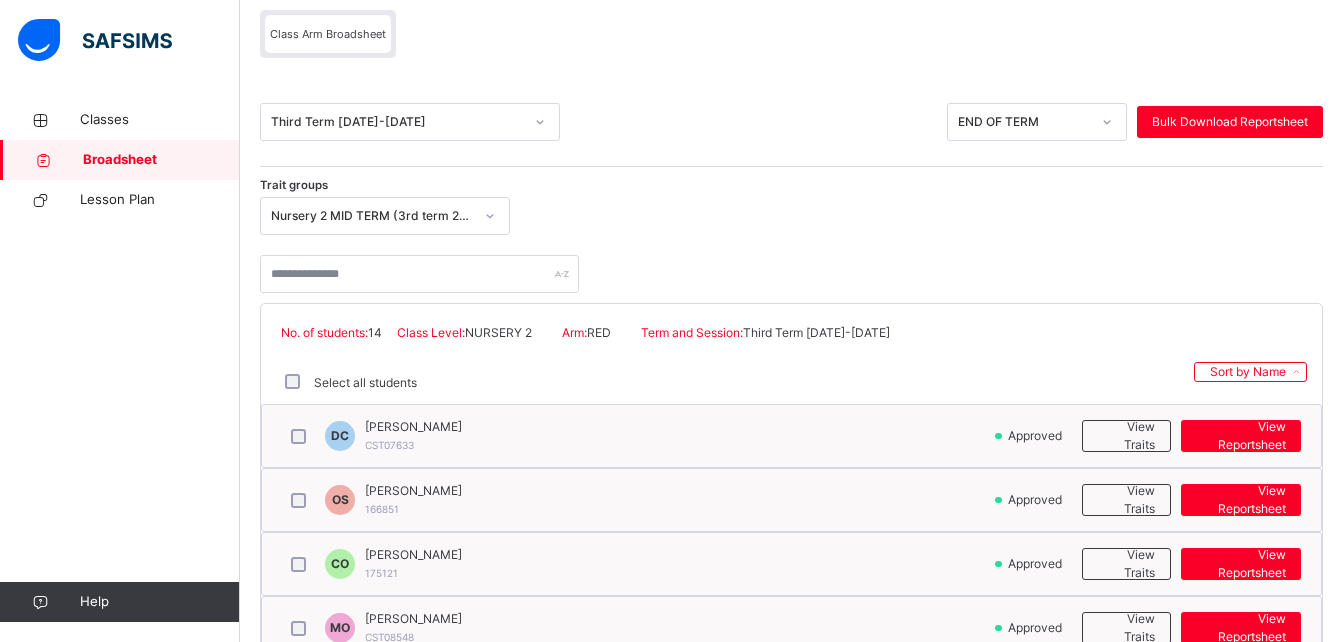 scroll, scrollTop: 176, scrollLeft: 0, axis: vertical 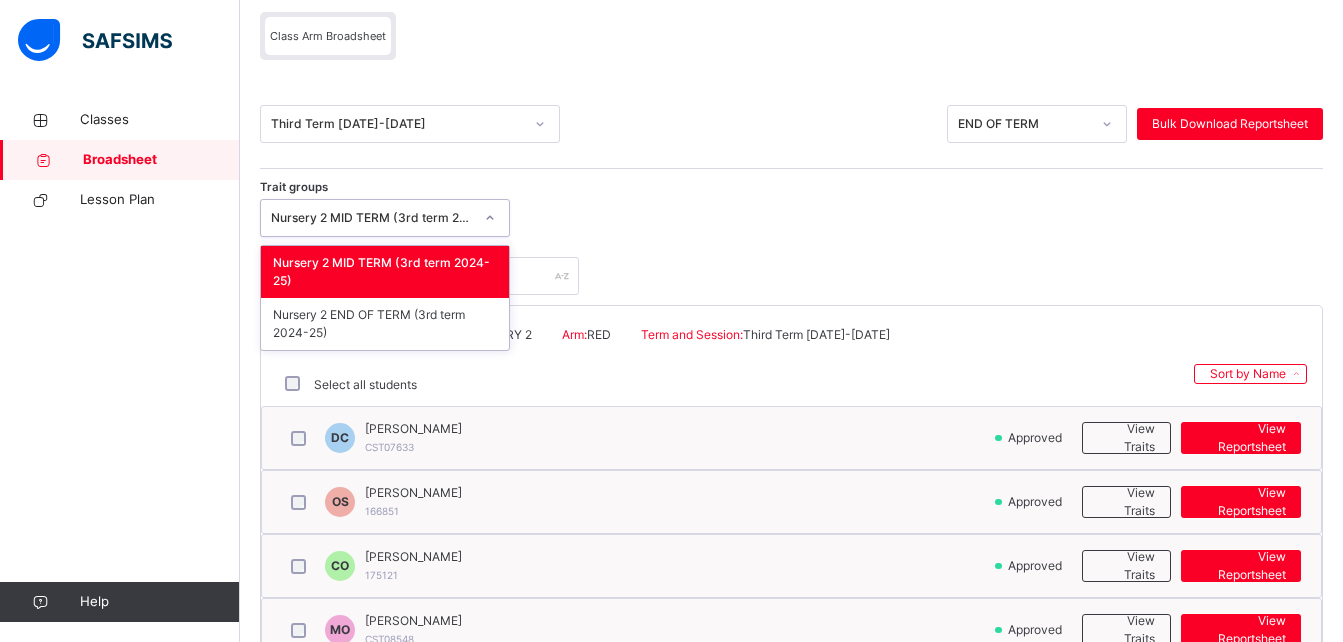 click 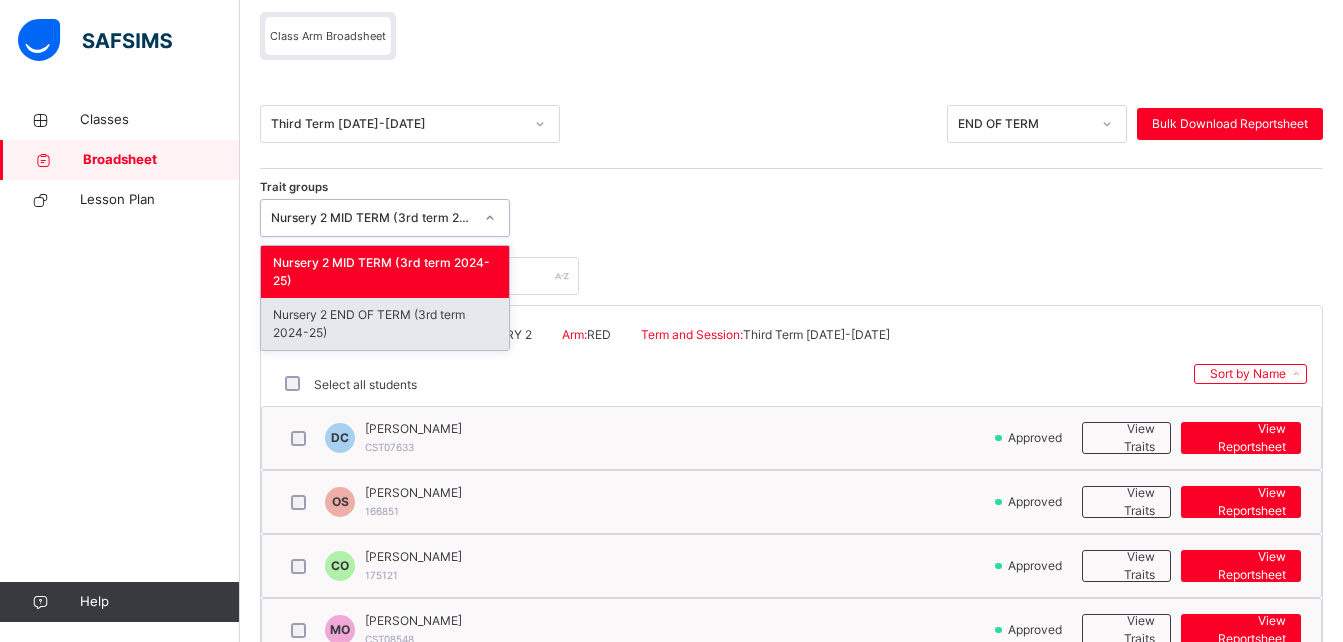 click on "Nursery 2 END OF TERM (3rd term 2024-25)" at bounding box center [385, 324] 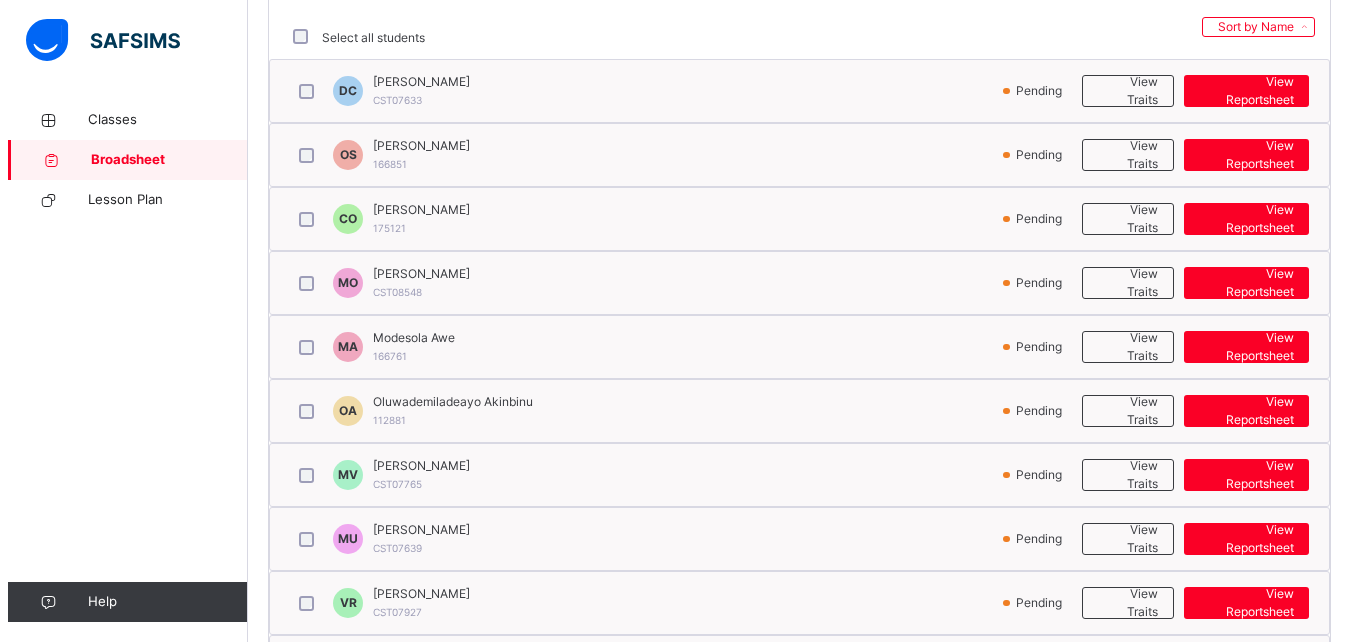 scroll, scrollTop: 525, scrollLeft: 0, axis: vertical 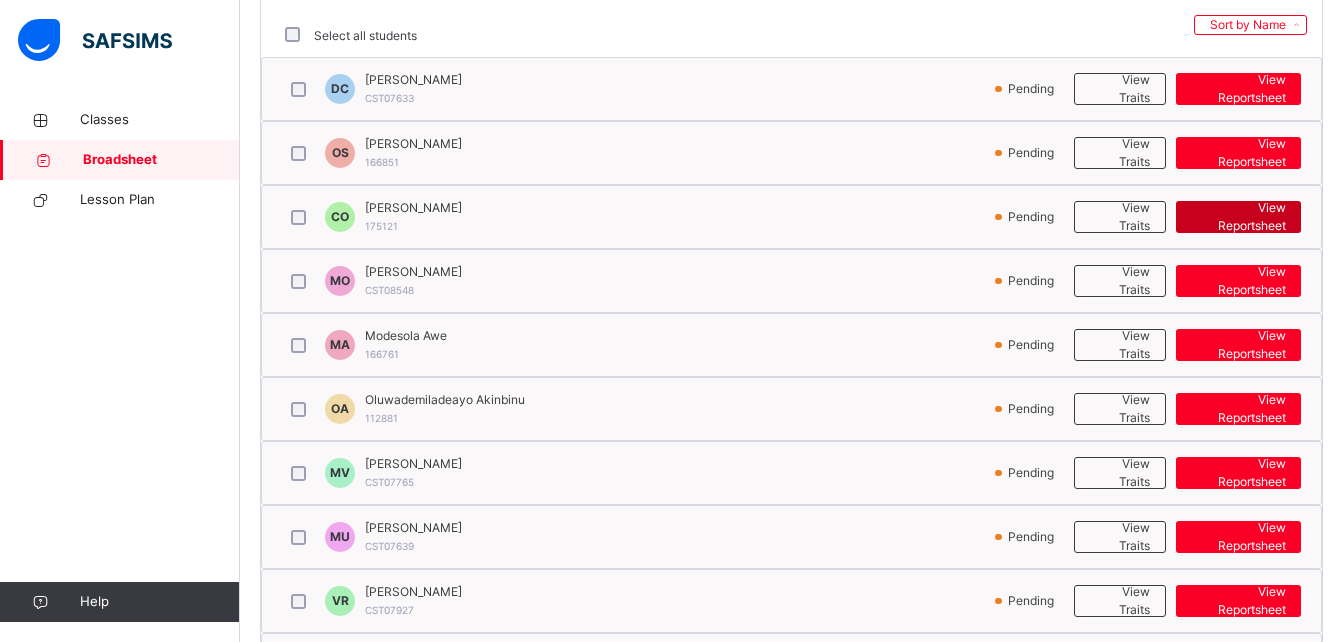 click on "View Reportsheet" at bounding box center (1238, 217) 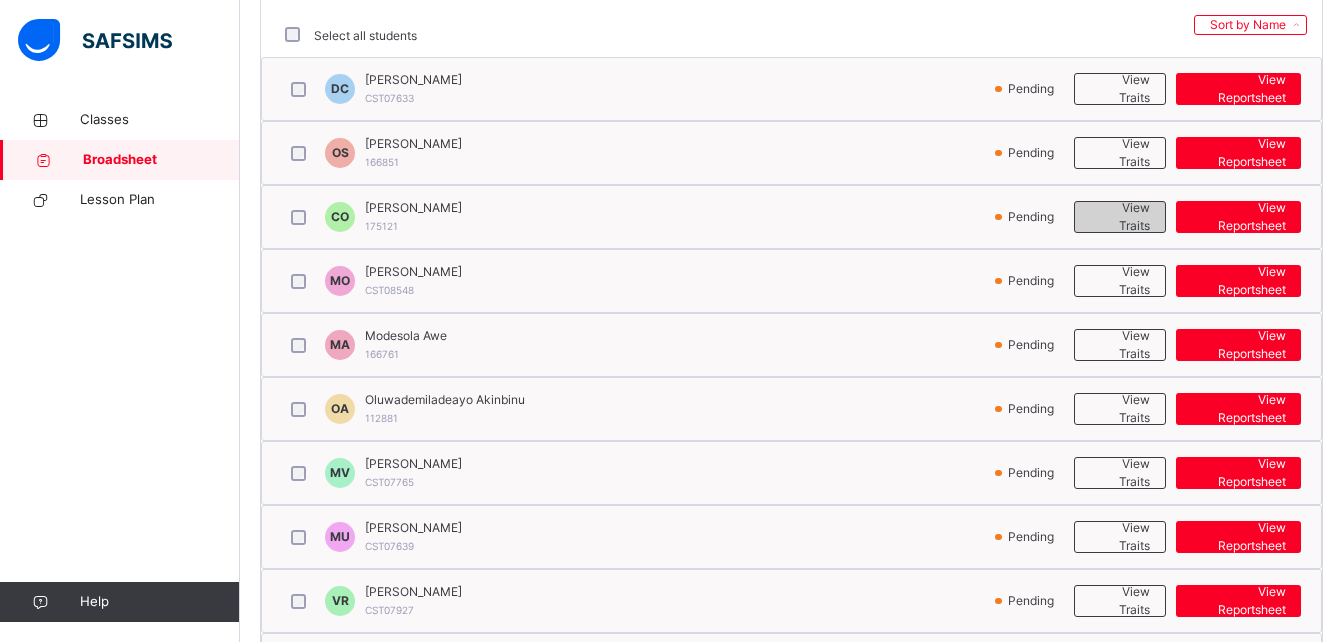 click on "View Traits" at bounding box center (1120, 217) 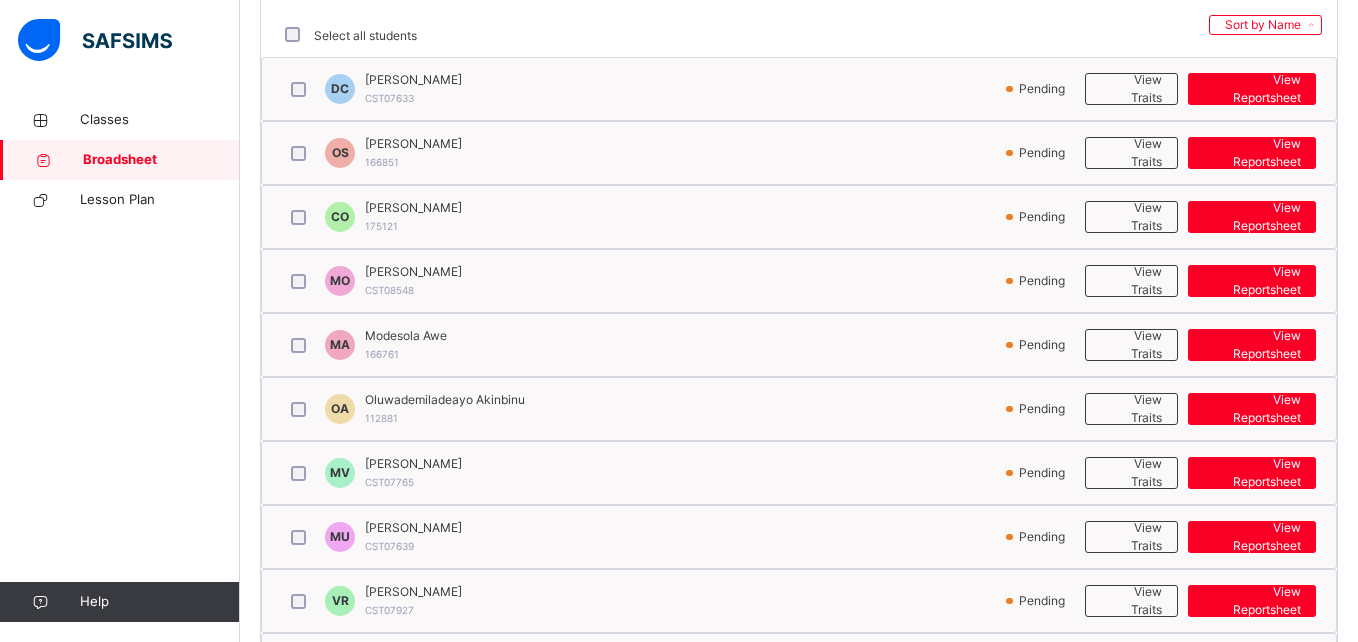 scroll, scrollTop: 1961, scrollLeft: 0, axis: vertical 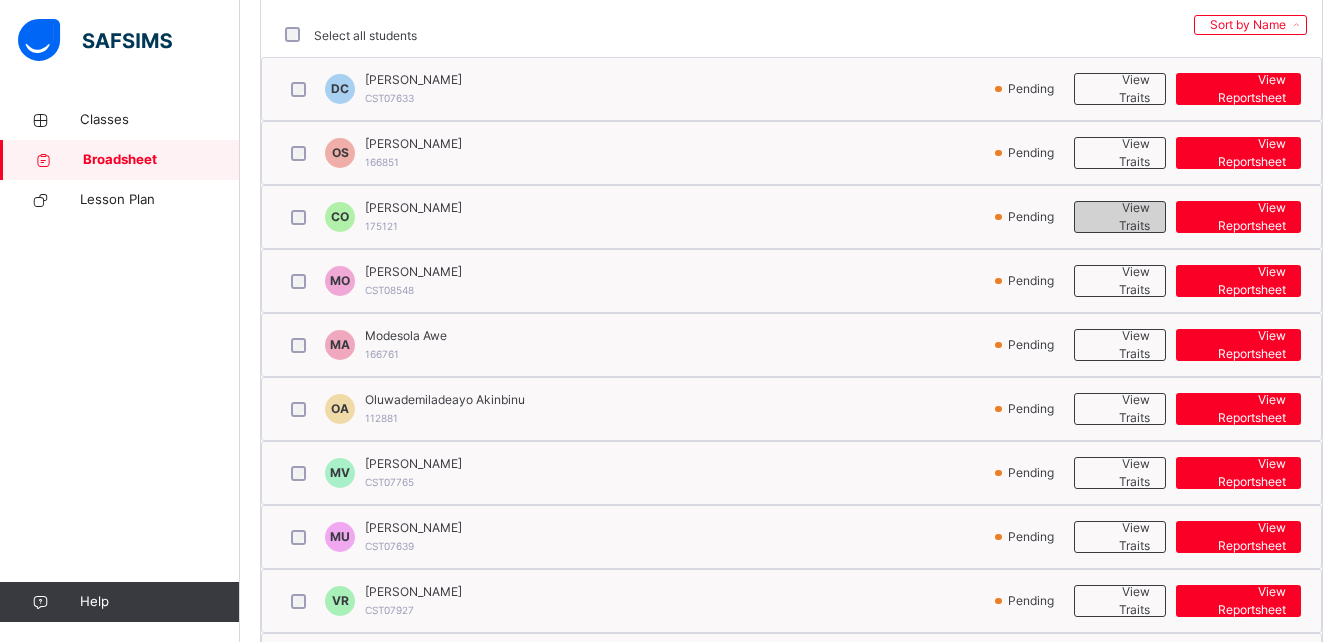 click on "View Traits" at bounding box center (1120, 217) 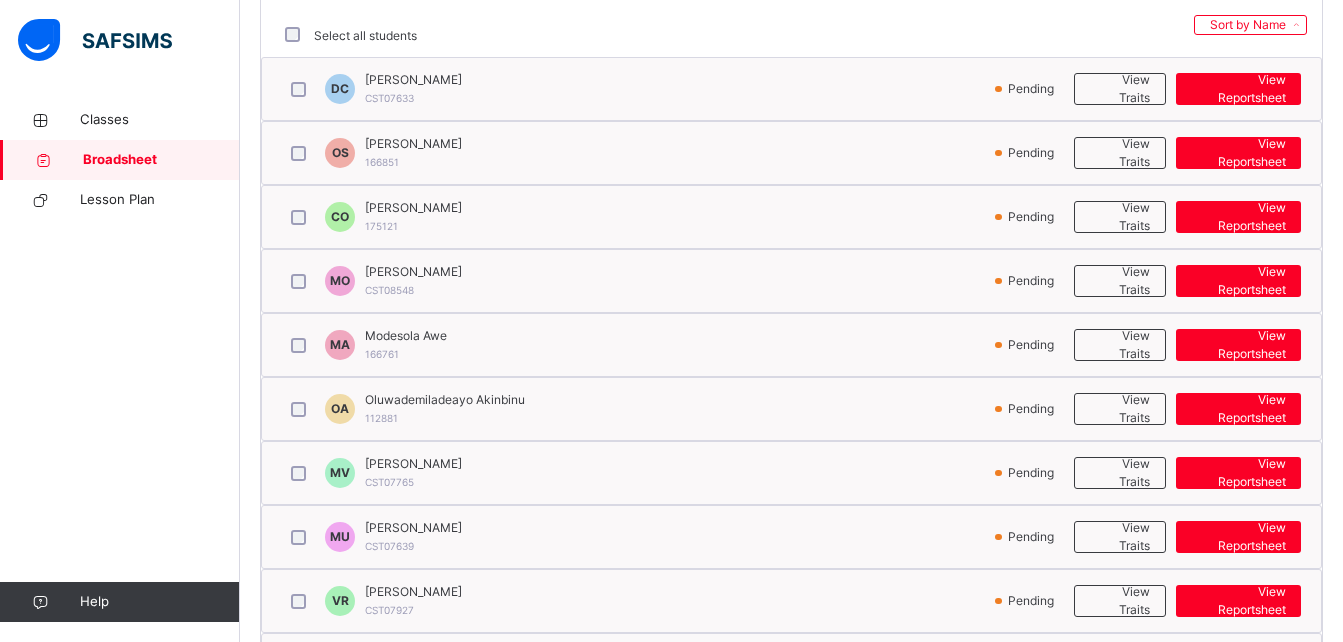 click on "It has been a pleasure working with Chimeremeze this year. He has made great progress in all areas of learning.
In Mathematics, he writes numbers to 250, solves addition, subtraction, and basic multiplication, identifies fractions, and tells time to the hour and half-hour.
In Language Arts, he reads well, identifies nouns and verbs, and gives examples. His handwriting has improved, with neater, well-formed letters.
Chimeremeze’s dedication and steady growth are commendable.
Congratulations on moving to Primary 1, Chimeremeze—keep striving for the best!" at bounding box center (557, 1526) 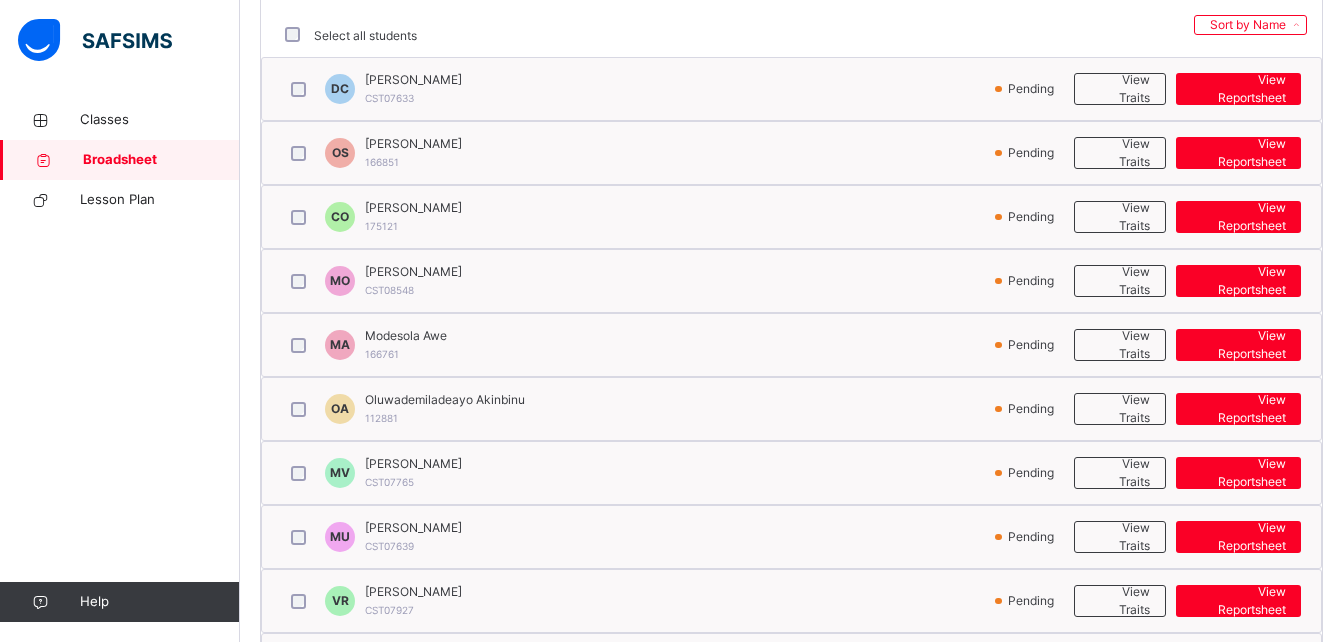 click on "Close" at bounding box center (1262, 1682) 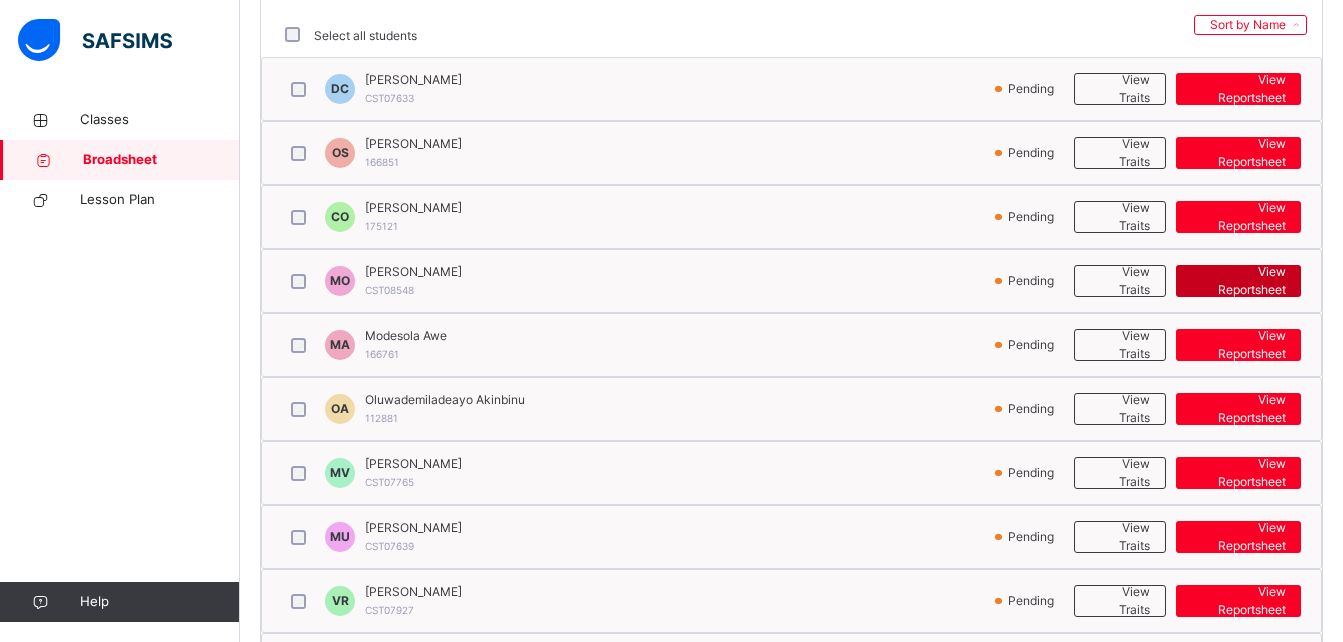 click on "View Reportsheet" at bounding box center (1238, 281) 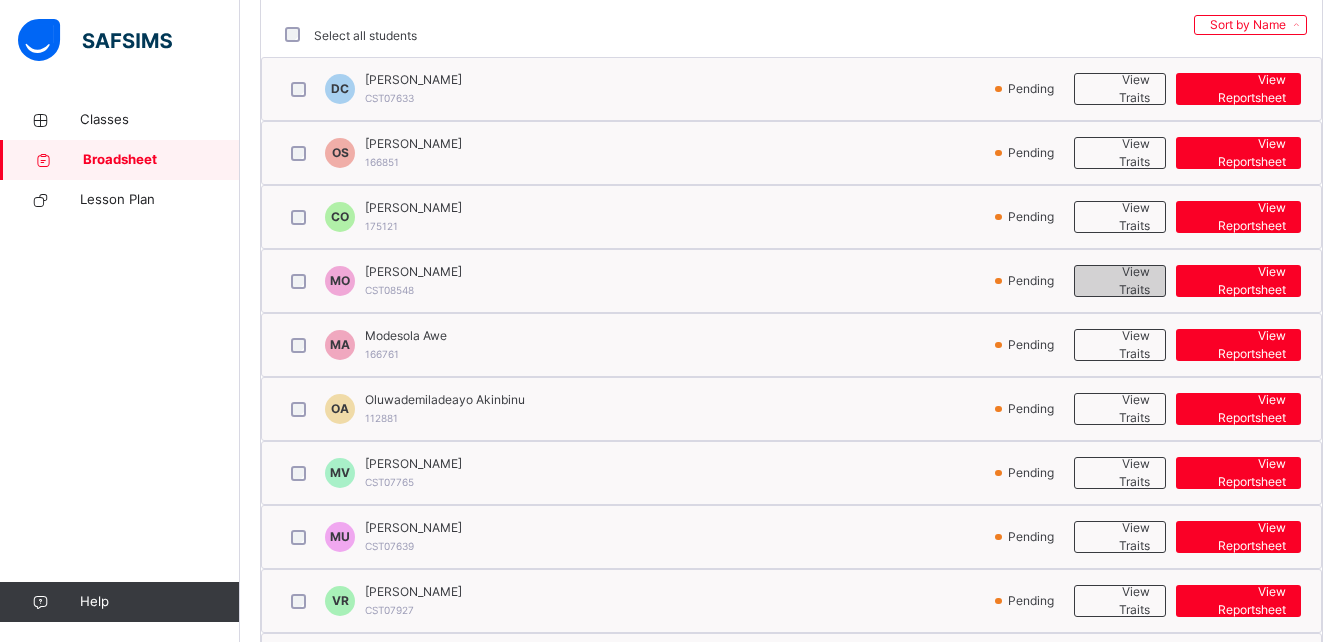 click on "View Traits" at bounding box center [1120, 281] 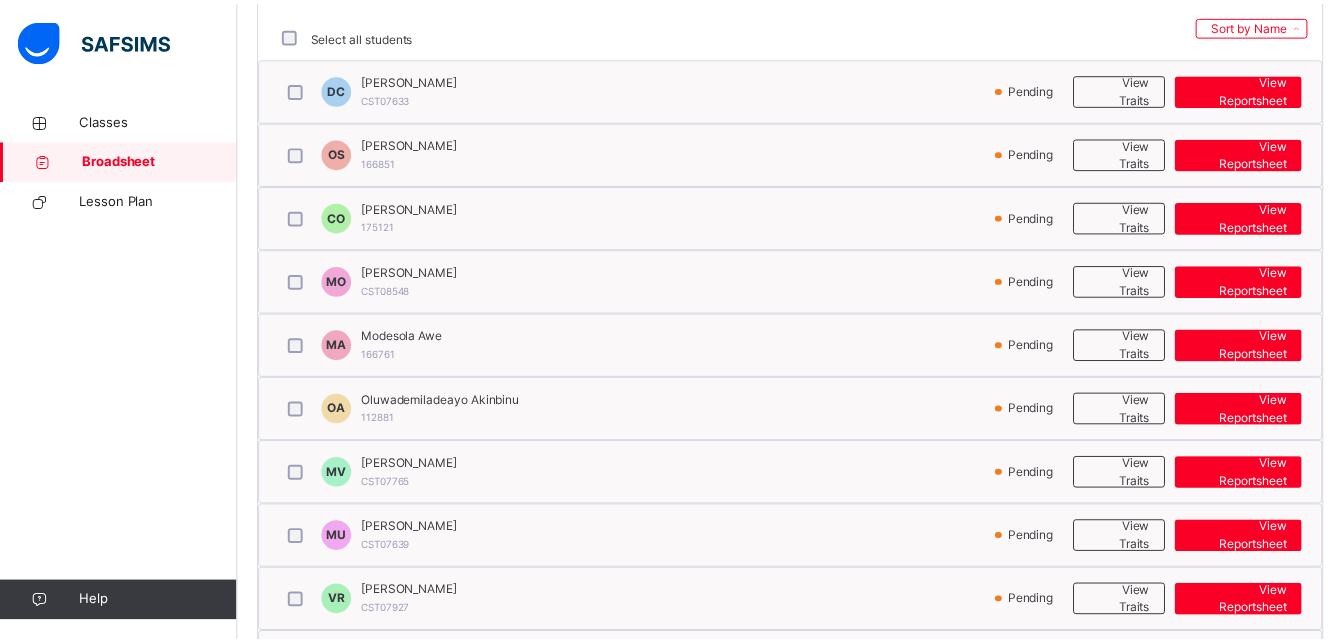 scroll, scrollTop: 2037, scrollLeft: 0, axis: vertical 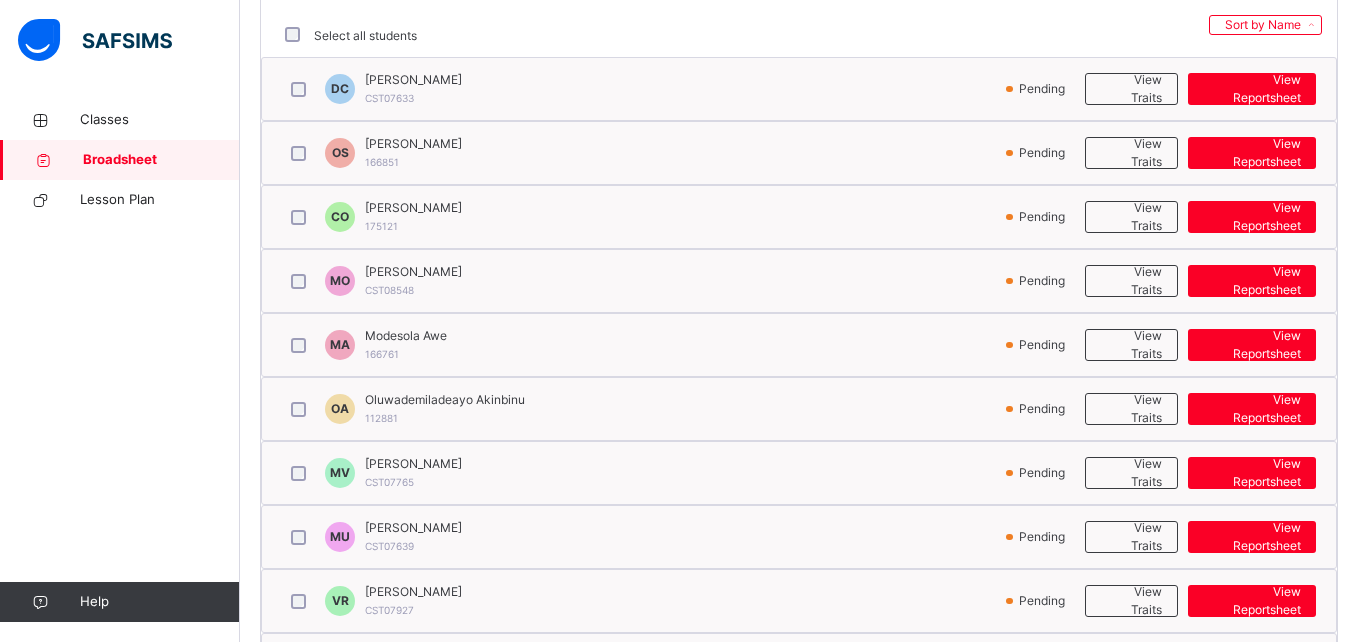 click on "Close" at bounding box center [1274, 1682] 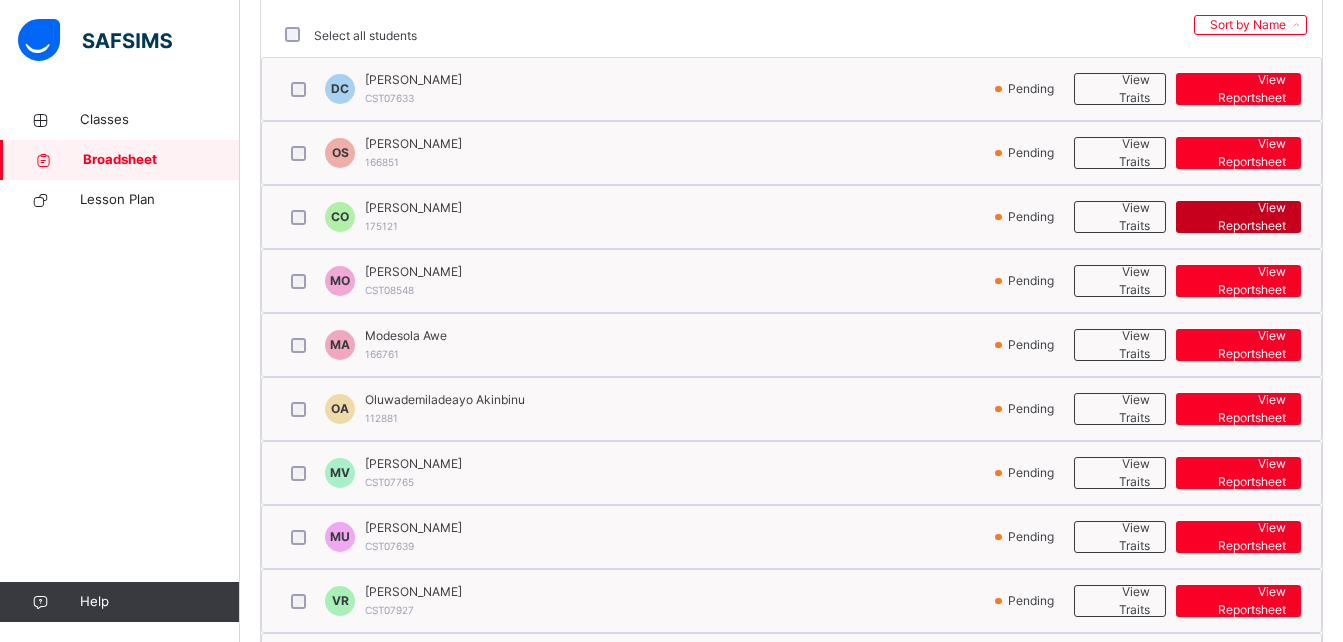 click on "View Reportsheet" at bounding box center [1238, 217] 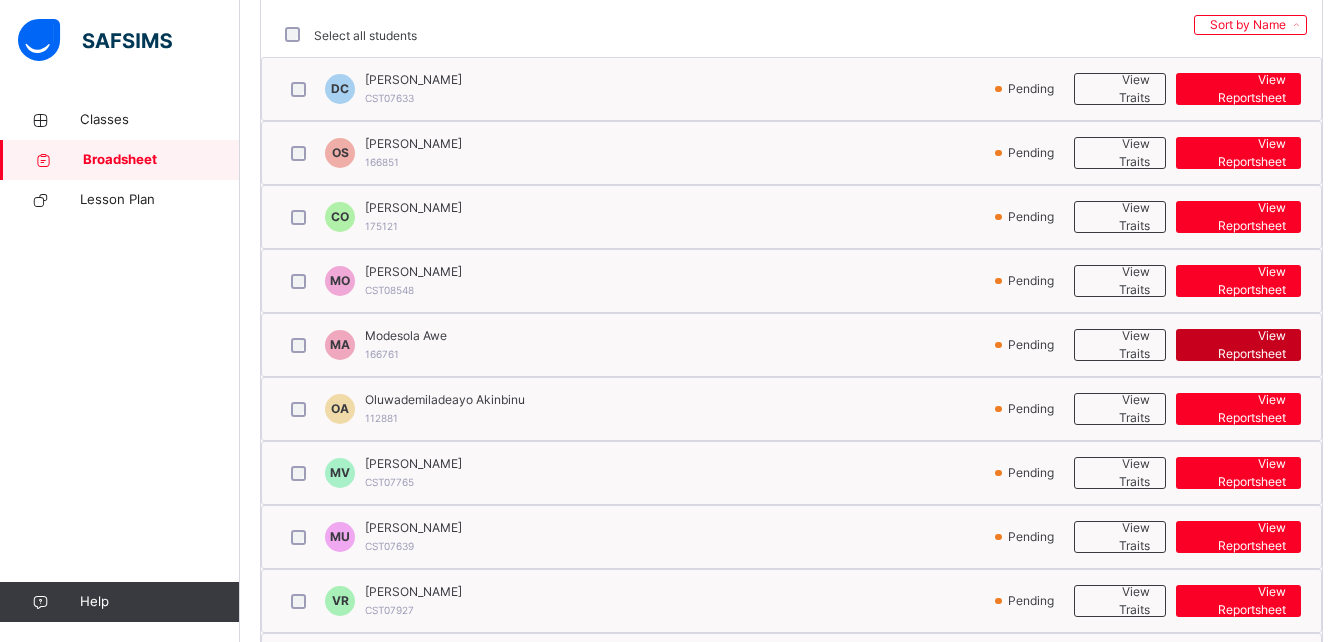 click on "View Reportsheet" at bounding box center (1238, 345) 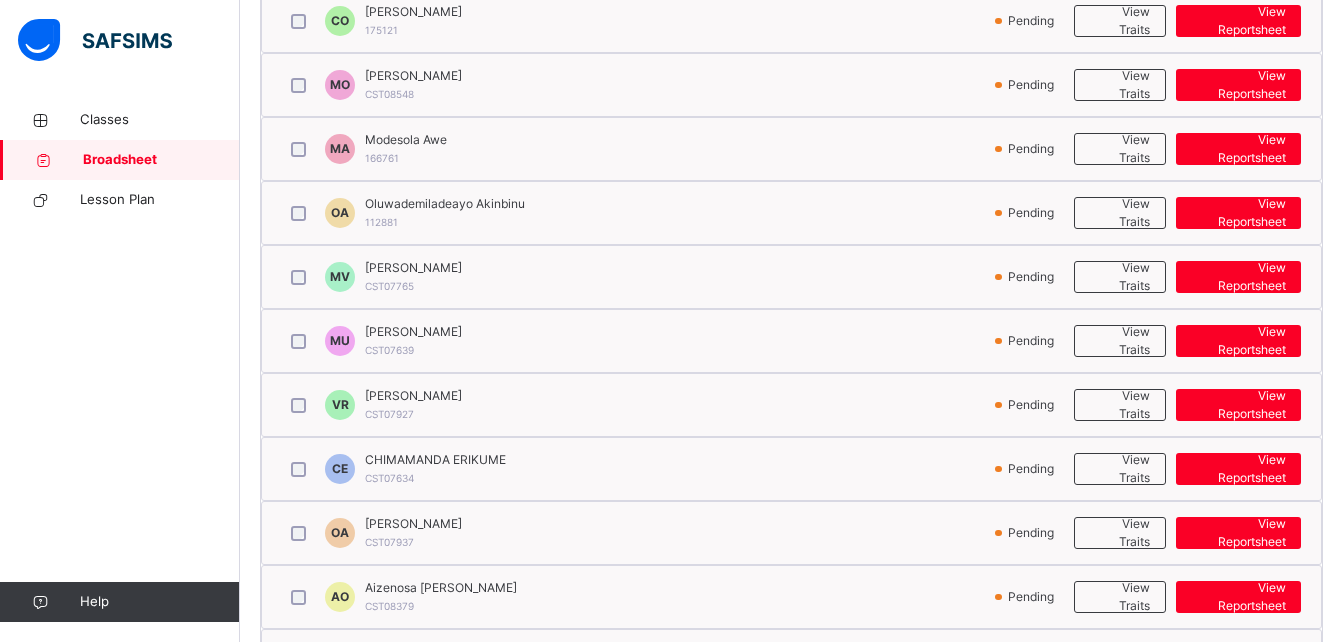 scroll, scrollTop: 719, scrollLeft: 0, axis: vertical 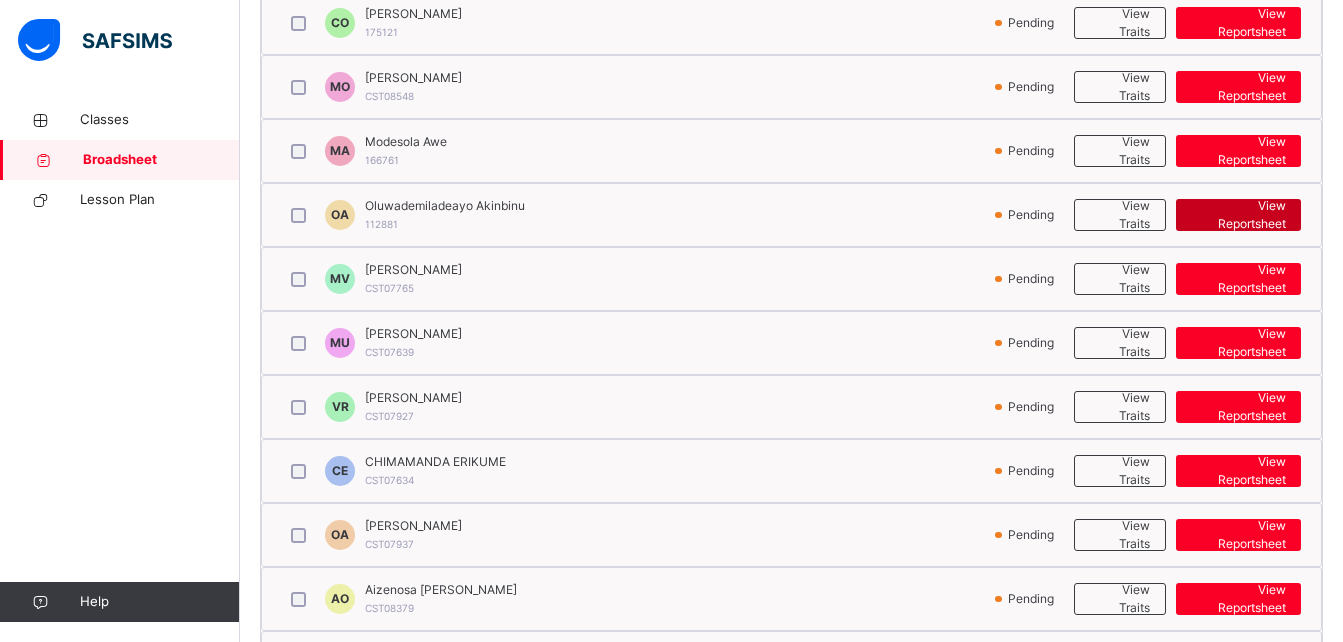 click on "View Reportsheet" at bounding box center [1238, 215] 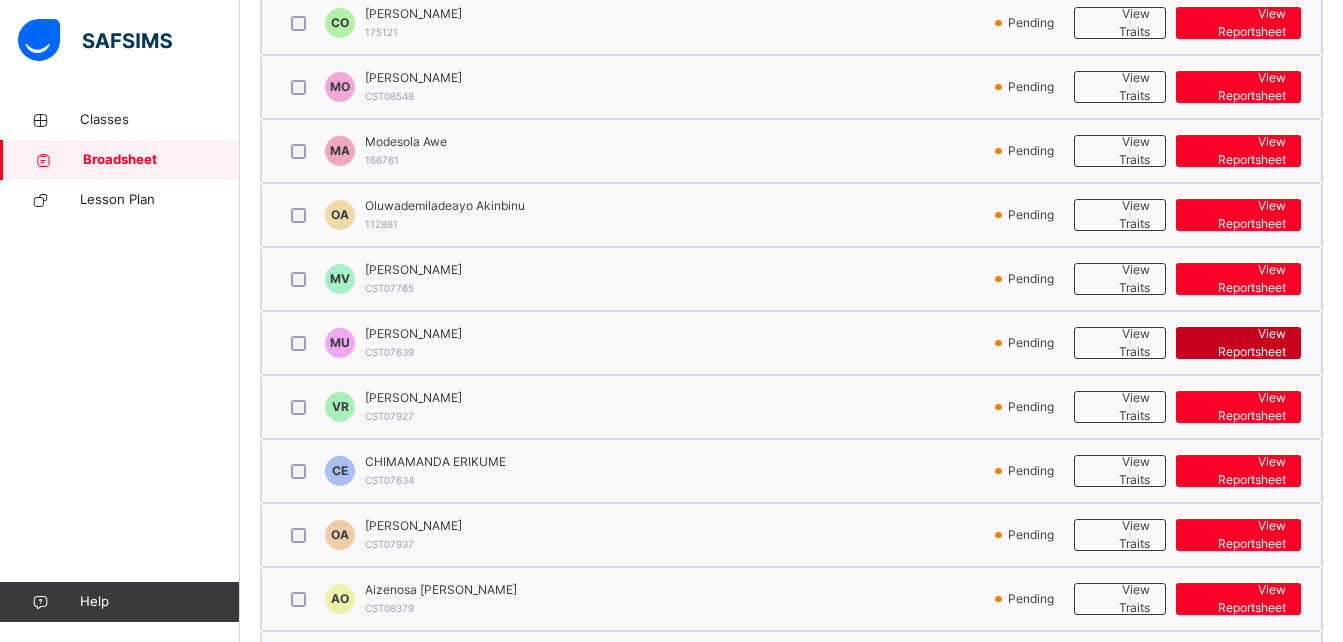 click on "View Reportsheet" at bounding box center (1238, 343) 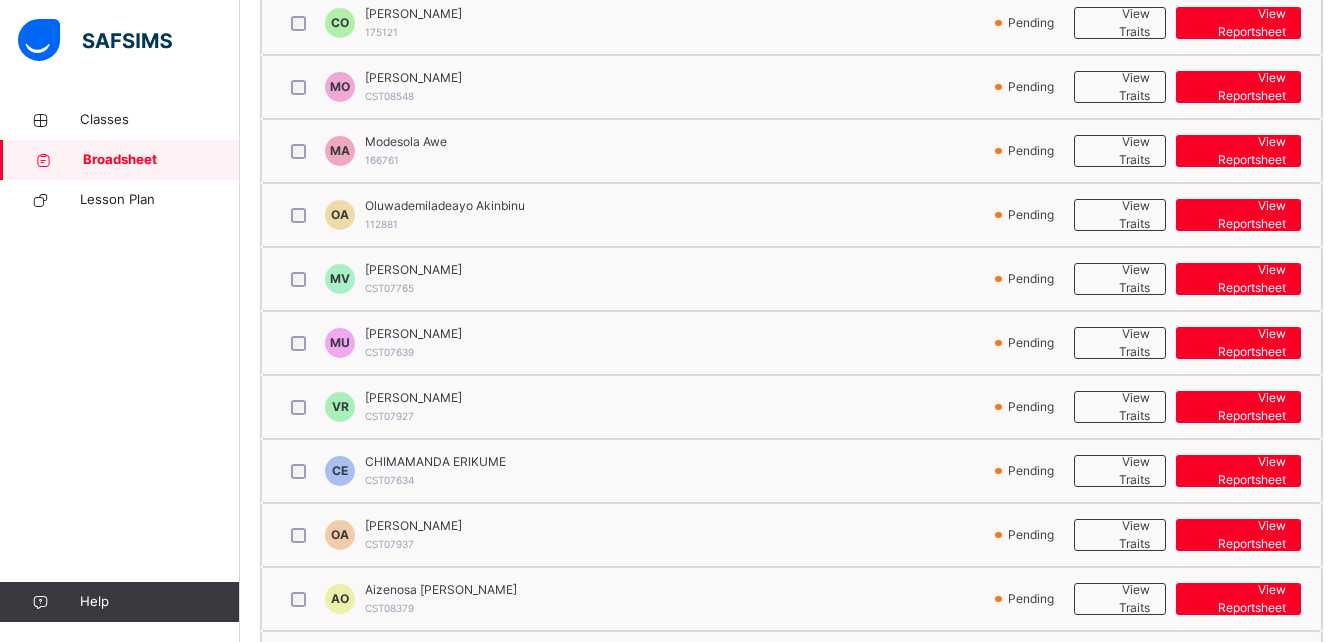 scroll, scrollTop: 759, scrollLeft: 0, axis: vertical 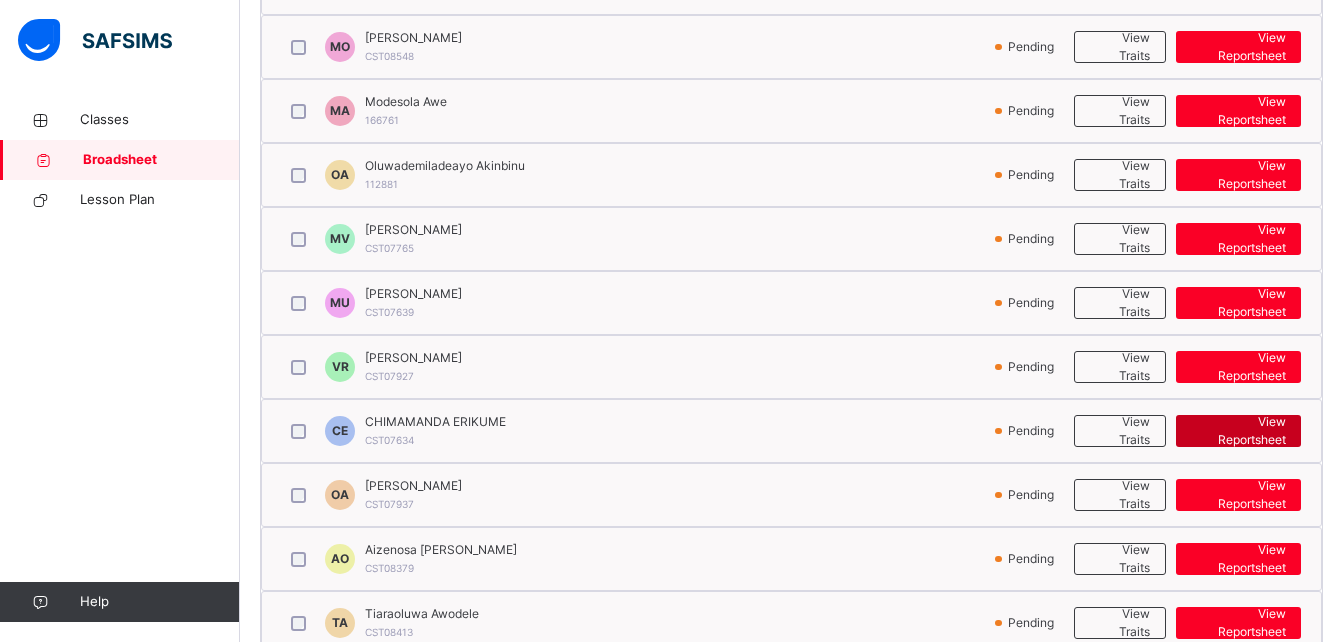 click on "View Reportsheet" at bounding box center [1238, 431] 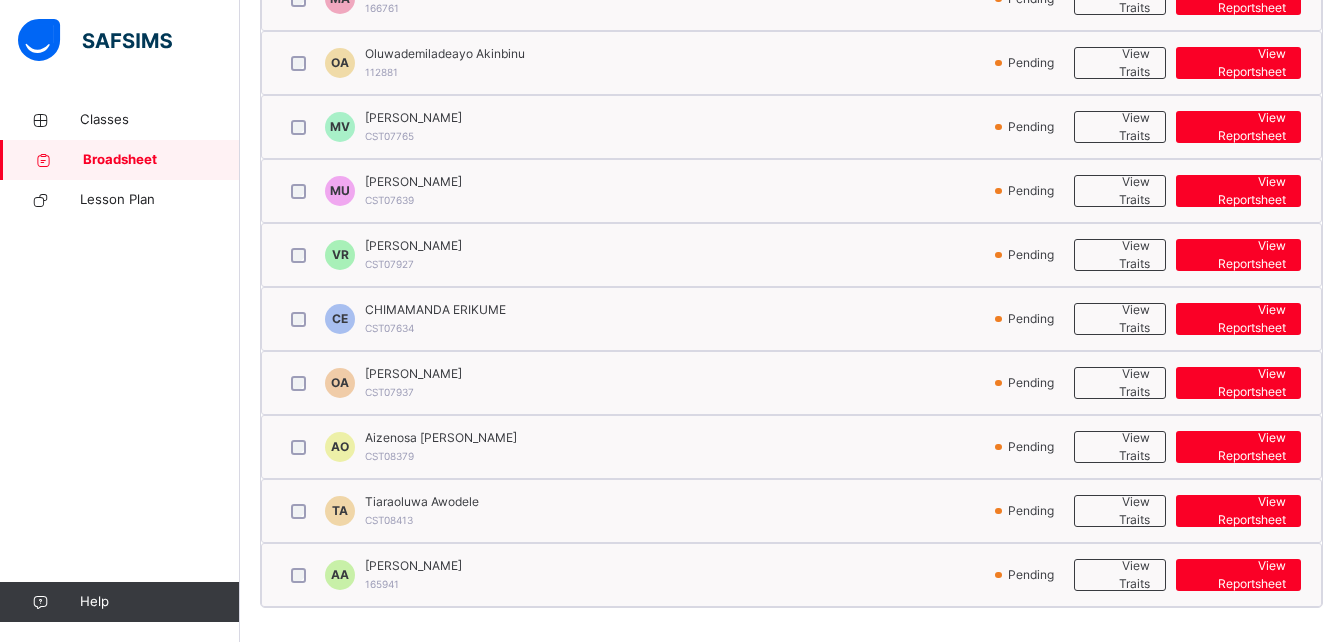 scroll, scrollTop: 877, scrollLeft: 0, axis: vertical 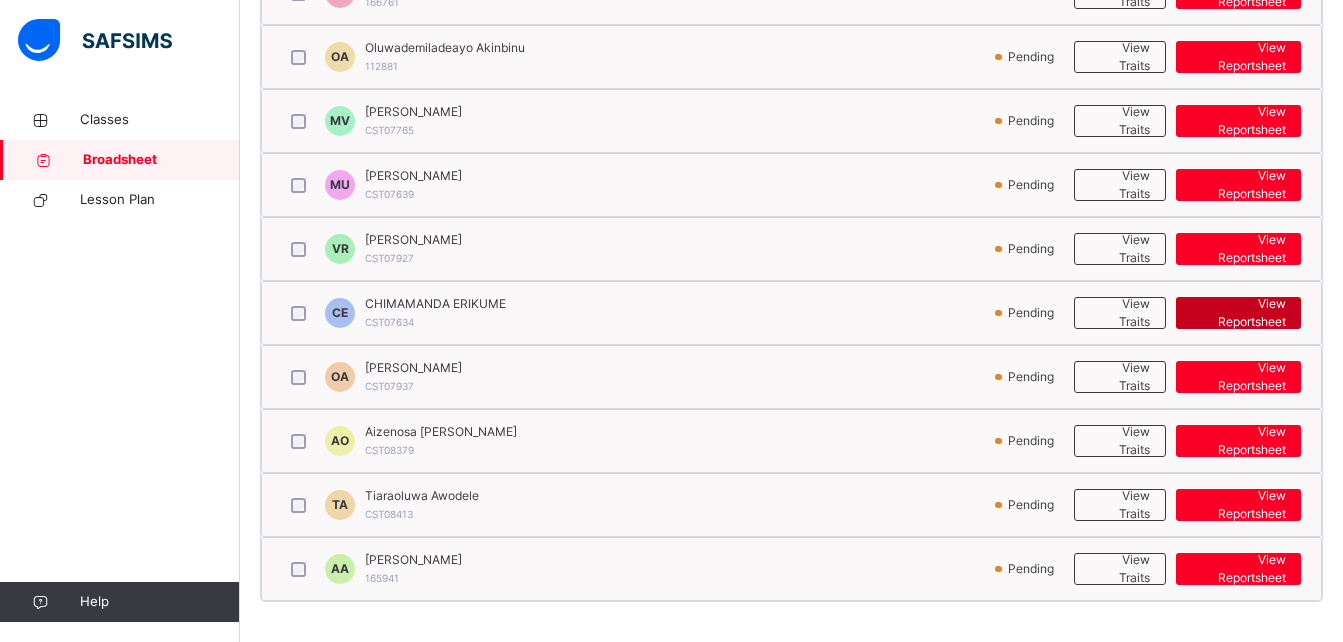 click on "View Reportsheet" at bounding box center [1238, 313] 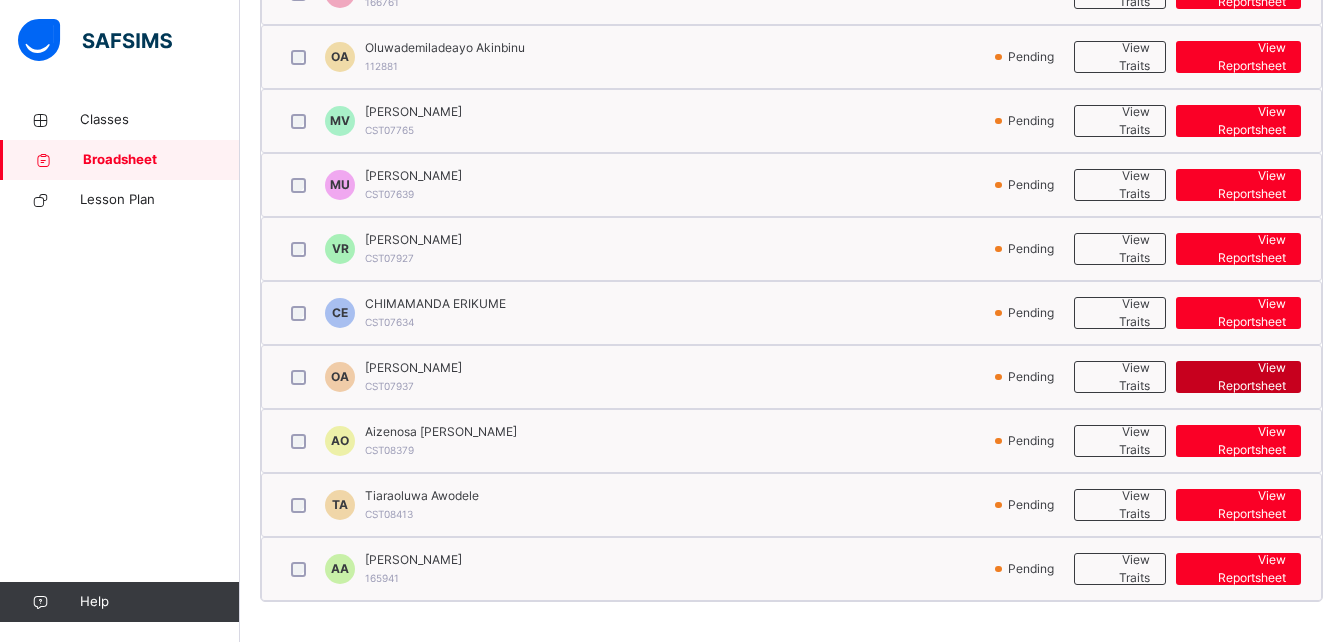 click on "View Reportsheet" at bounding box center (1238, 377) 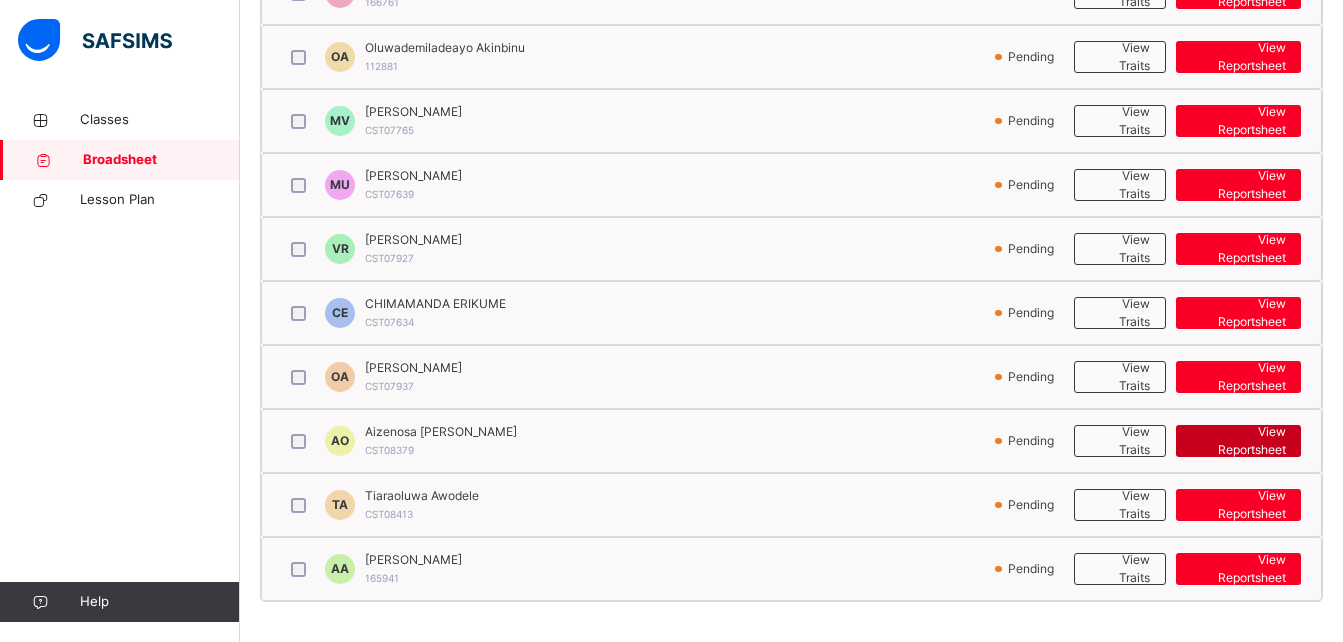 click on "View Reportsheet" at bounding box center [1238, 441] 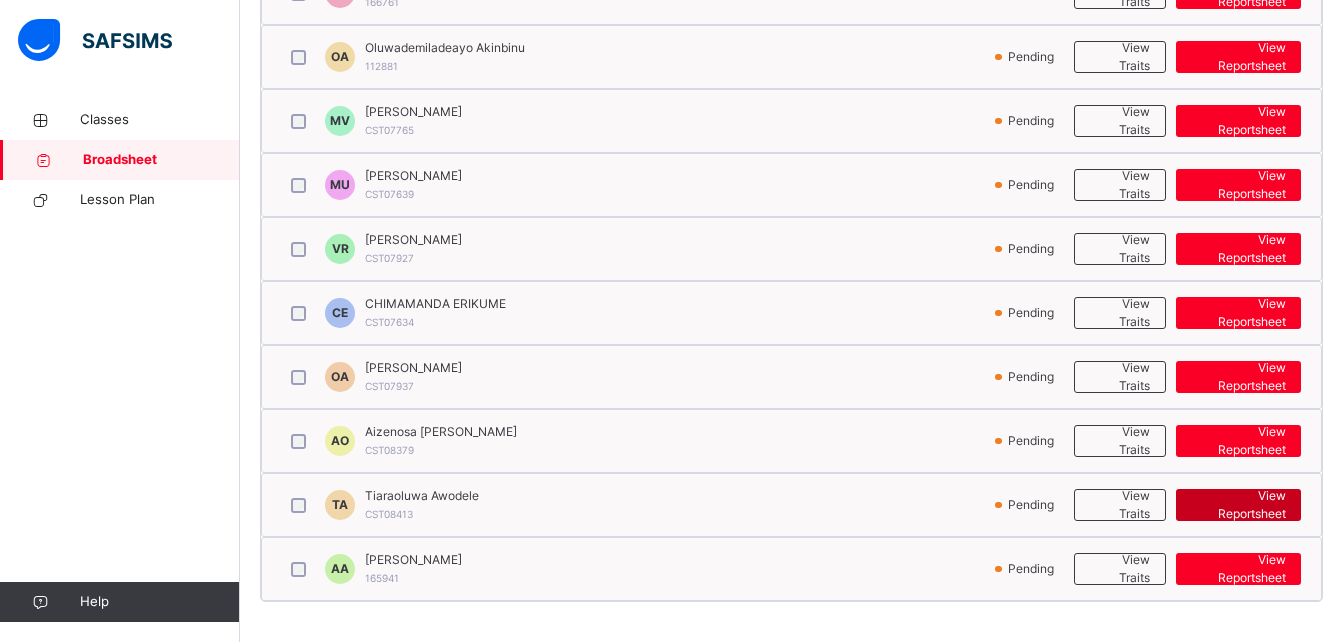 click on "View Reportsheet" at bounding box center [1238, 505] 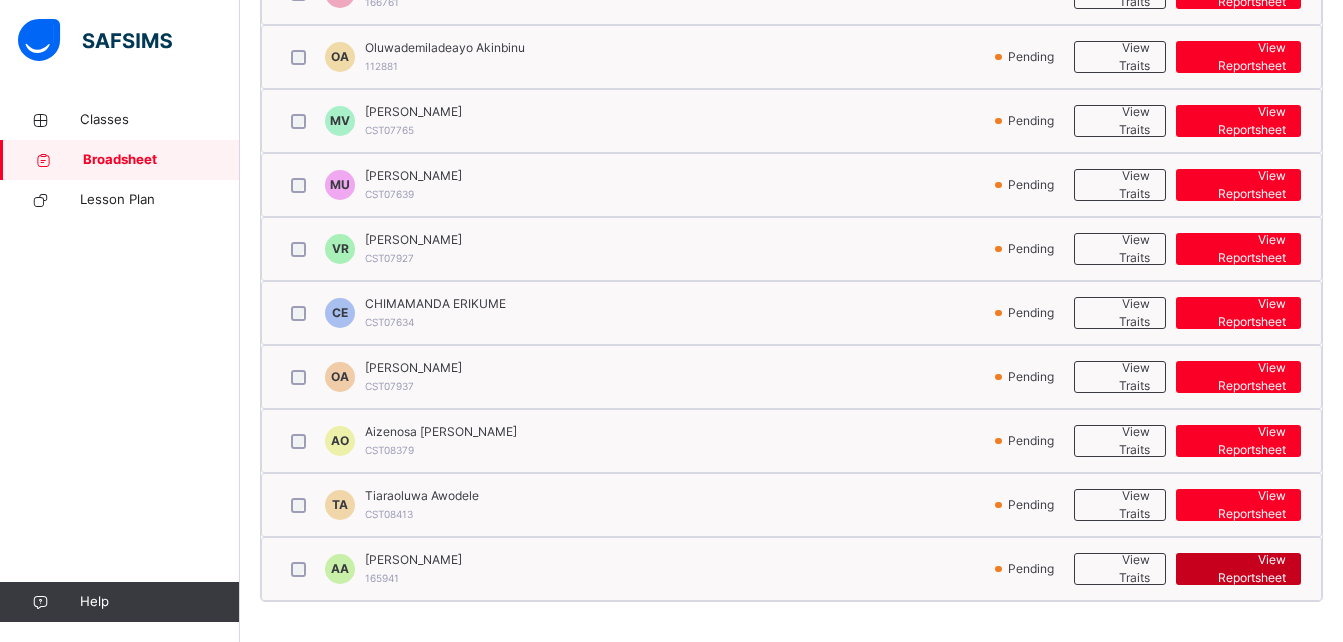 click on "View Reportsheet" at bounding box center (1238, 569) 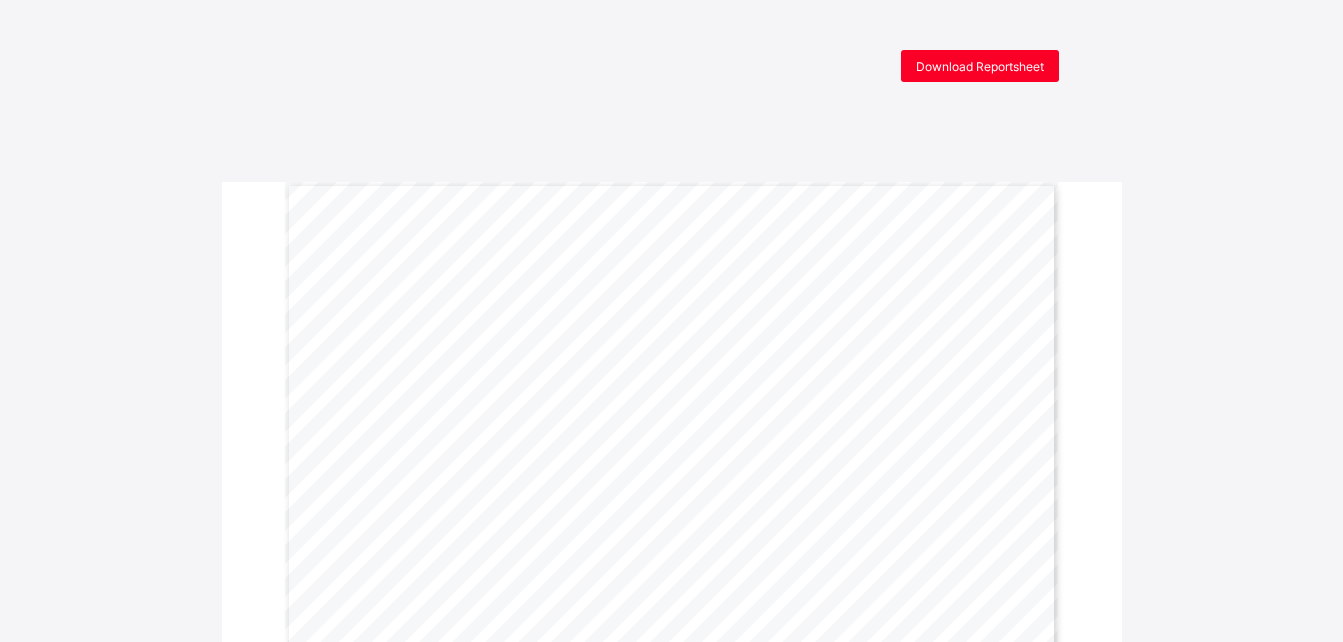 scroll, scrollTop: 0, scrollLeft: 0, axis: both 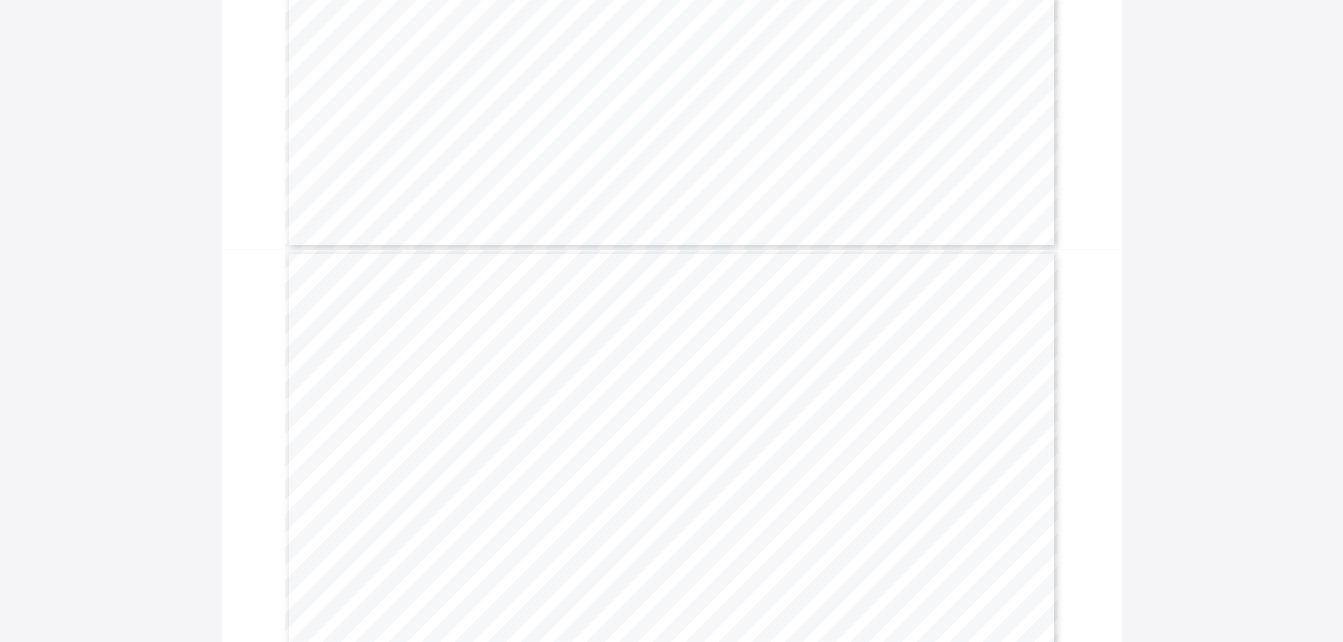 click on "Download Reportsheet END OF TERM REPORT Third Term 2024-2025 Name:   DABERECHI   CHUKWUOGO Age:   5 Years Admission No:   CST07633 Class:   NURSERY 2 RED School Resumes:   08 Sep. 2025 Attendance Record No. of Times School Opened   98 No. of Times Present   86   87.8% No. of Times Absent   2 Page 2 Very Good   Good   Developing   Needs to Improve LANGUAGE & COMMUNICATION SKILLS Can identify and read phonogram word list ‘oa’, ‘oo’   ✔ Can Identify nouns in a text.   ✔ Can identify verbs in a text   ✔ Can form, read, and write sentences.   ✔ Can form sentences with the Farmyard Theme.   ✔ Can talk about the classroom.   ✔ Comments : NUMERACY Can identify, count, and write numbers 1 to 200   ✔ Can carry out simple addition without change.   ✔ Can carryout simple subtraction without change.   ✔ Can Carryout simple multiplication without change.   ✔ Can identify Nigerian currency and their denominations (#10, #20, #50,# 100,#200)   ✔ Comments : SOCIAL SKILLS Can express self in public" at bounding box center (671, -364) 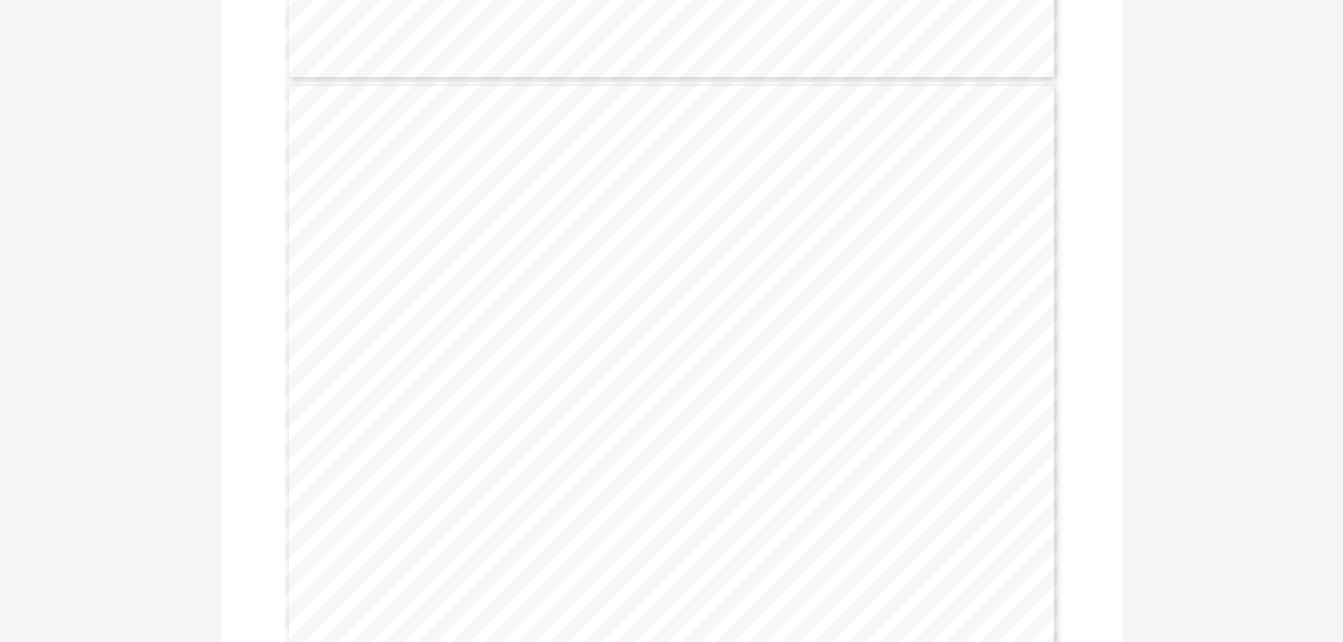 click on "Download Reportsheet END OF TERM REPORT Third Term 2024-2025 Name:   DABERECHI   CHUKWUOGO Age:   5 Years Admission No:   CST07633 Class:   NURSERY 2 RED School Resumes:   08 Sep. 2025 Attendance Record No. of Times School Opened   98 No. of Times Present   86   87.8% No. of Times Absent   2 Page 2 Very Good   Good   Developing   Needs to Improve LANGUAGE & COMMUNICATION SKILLS Can identify and read phonogram word list ‘oa’, ‘oo’   ✔ Can Identify nouns in a text.   ✔ Can identify verbs in a text   ✔ Can form, read, and write sentences.   ✔ Can form sentences with the Farmyard Theme.   ✔ Can talk about the classroom.   ✔ Comments : NUMERACY Can identify, count, and write numbers 1 to 200   ✔ Can carry out simple addition without change.   ✔ Can carryout simple subtraction without change.   ✔ Can Carryout simple multiplication without change.   ✔ Can identify Nigerian currency and their denominations (#10, #20, #50,# 100,#200)   ✔ Comments : SOCIAL SKILLS Can express self in public" at bounding box center [671, -532] 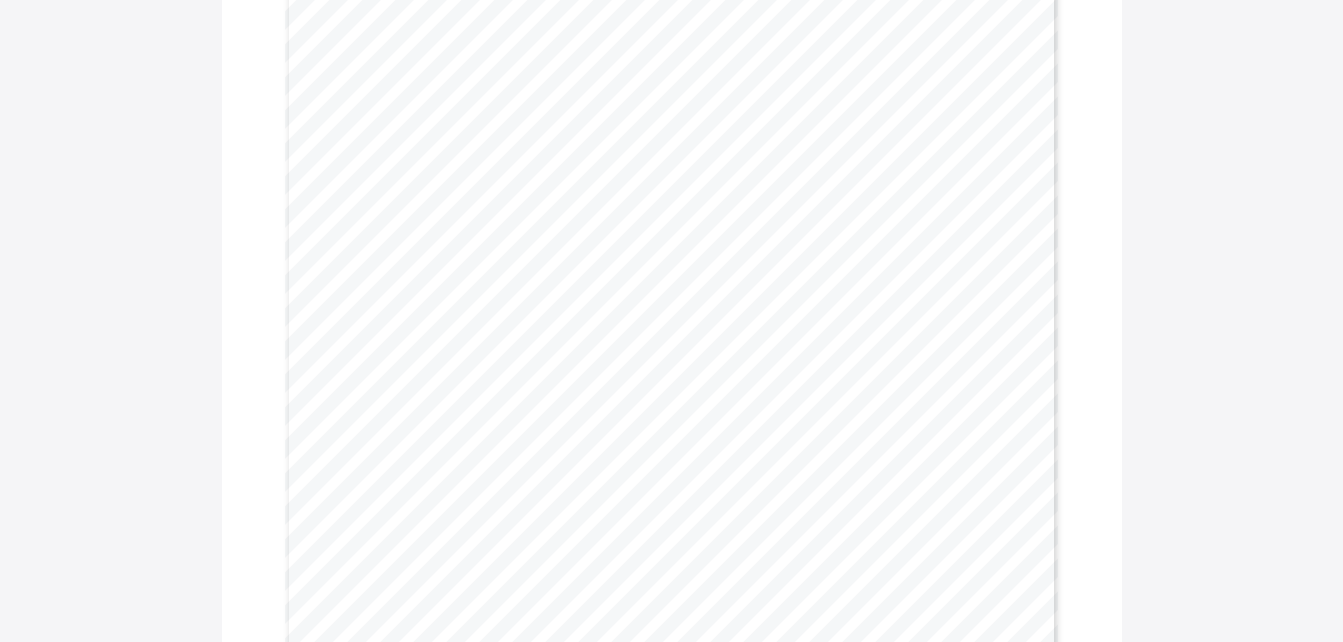 scroll, scrollTop: 627, scrollLeft: 0, axis: vertical 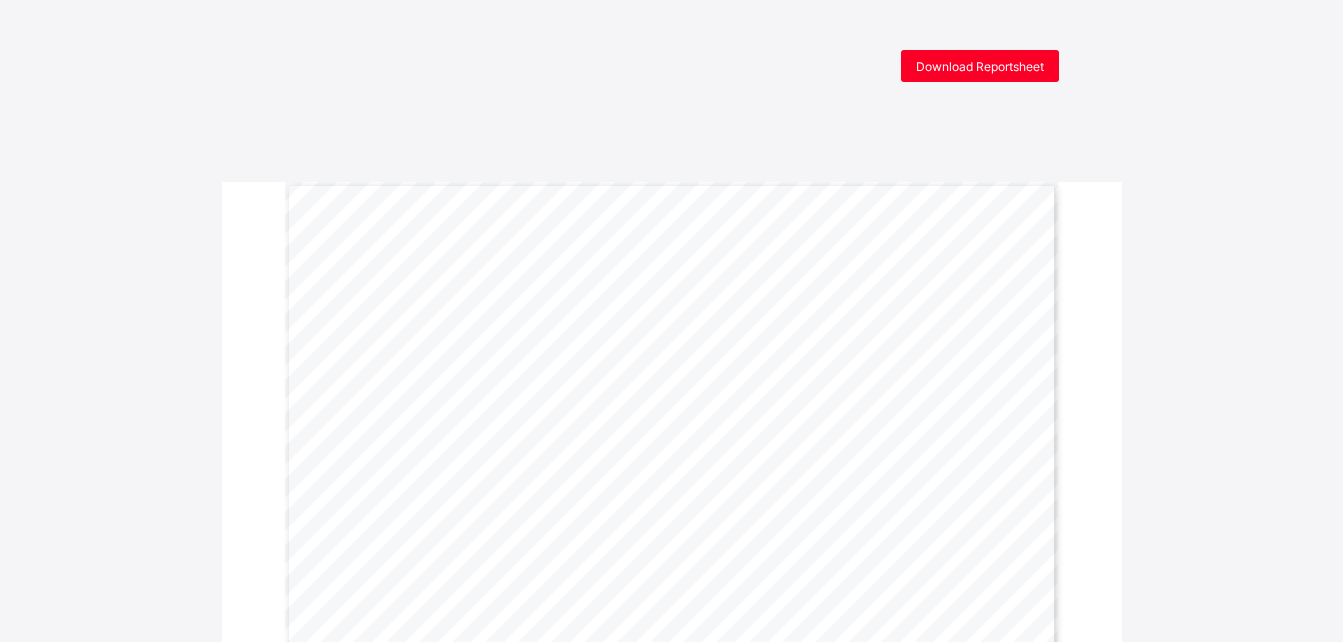 click on "Download Reportsheet END OF TERM REPORT Third Term [DATE]-[DATE] Name:   [PERSON_NAME] Age:   [DEMOGRAPHIC_DATA] Years Admission No:   166851 Class:   NURSERY 2 RED School Resumes:   [DATE] Attendance Record No. of Times School Opened   98 No. of Times Present   82   83.7% No. of Times Absent   6 Page 2 Very Good   Good   Developing   Needs to Improve LANGUAGE & COMMUNICATION SKILLS Can identify and read phonogram word list ‘oa’, ‘oo’   ✔ Can Identify nouns in a text.   ✔ Can identify verbs in a text   ✔ Can form, read, and write sentences.   ✔ Can form sentences with the Farmyard Theme.   ✔ Can talk about the classroom.   ✔ Comments : NUMERACY Can identify, count, and write numbers 1 to 200   ✔ Can carry out simple addition without change.   ✔ Can carryout simple subtraction without change.   ✔ Can Carryout simple multiplication without change.   ✔ Can identify Nigerian currency and their denominations (#10, #20, #50,# 100,#200)   ✔ Comments : SOCIAL SKILLS Can express self in public" at bounding box center [671, 1757] 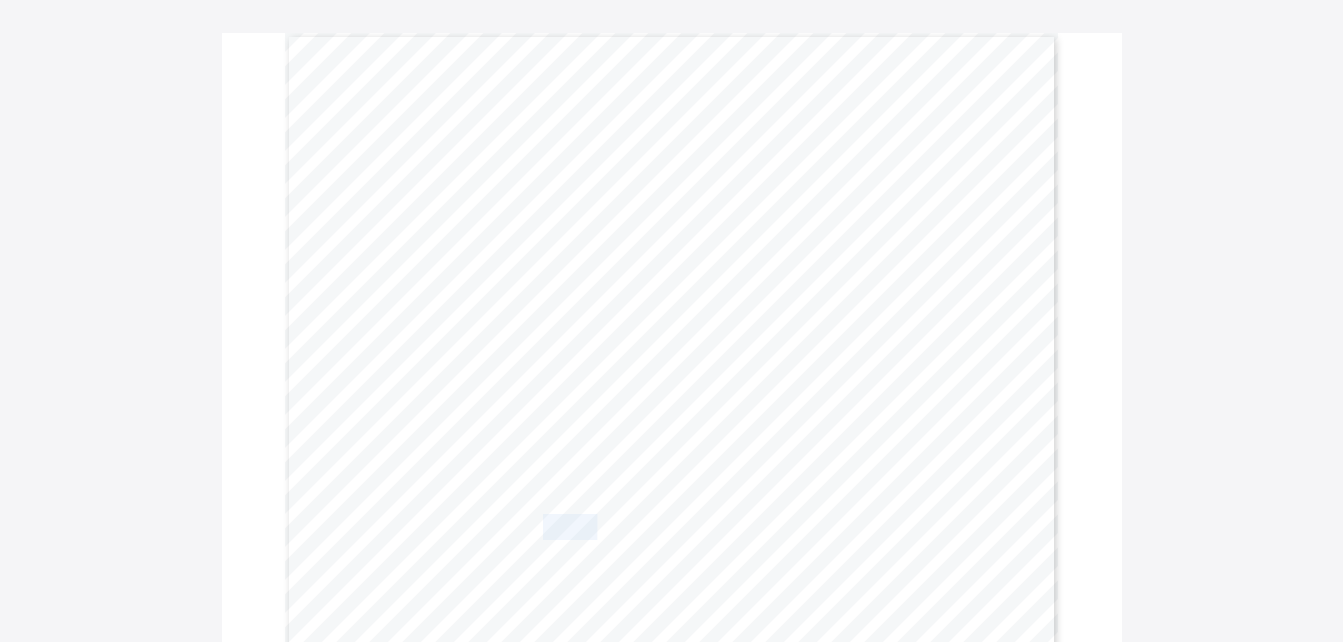 click on "Download Reportsheet END OF TERM REPORT Third Term [DATE]-[DATE] Name:   [PERSON_NAME] Age:   [DEMOGRAPHIC_DATA] Years Admission No:   166851 Class:   NURSERY 2 RED School Resumes:   [DATE] Attendance Record No. of Times School Opened   98 No. of Times Present   82   83.7% No. of Times Absent   6 Page 2 Very Good   Good   Developing   Needs to Improve LANGUAGE & COMMUNICATION SKILLS Can identify and read phonogram word list ‘oa’, ‘oo’   ✔ Can Identify nouns in a text.   ✔ Can identify verbs in a text   ✔ Can form, read, and write sentences.   ✔ Can form sentences with the Farmyard Theme.   ✔ Can talk about the classroom.   ✔ Comments : NUMERACY Can identify, count, and write numbers 1 to 200   ✔ Can carry out simple addition without change.   ✔ Can carryout simple subtraction without change.   ✔ Can Carryout simple multiplication without change.   ✔ Can identify Nigerian currency and their denominations (#10, #20, #50,# 100,#200)   ✔ Comments : SOCIAL SKILLS Can express self in public" at bounding box center (671, 1608) 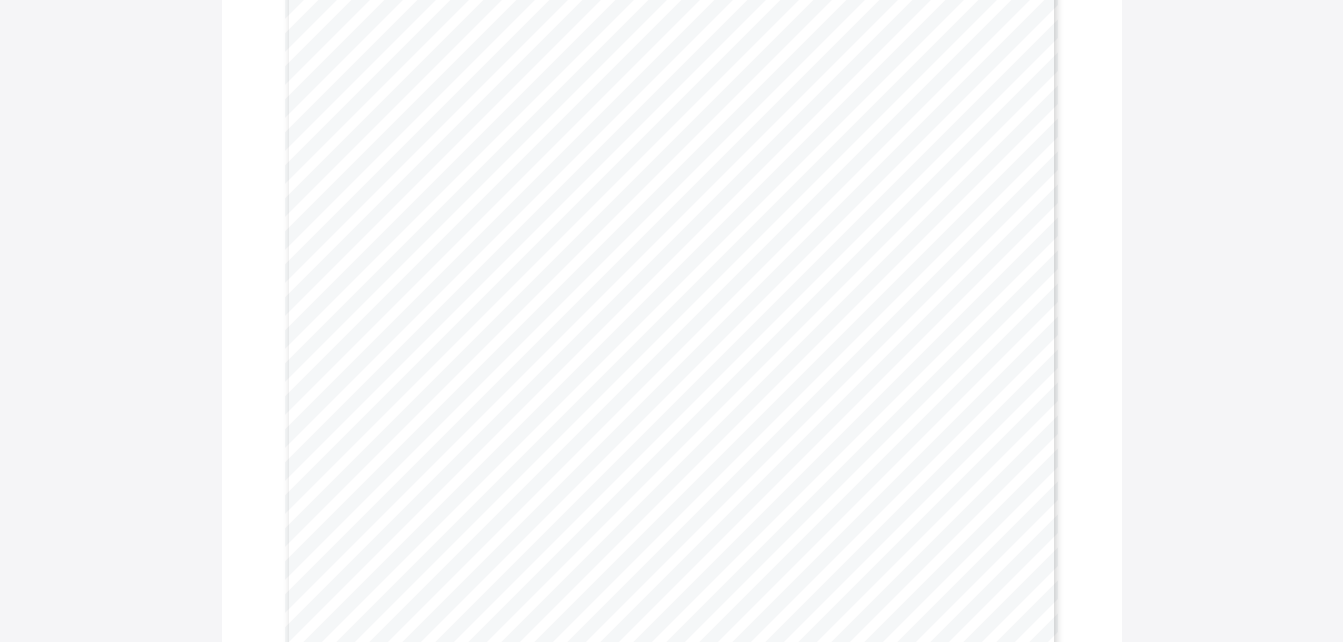 click on "Download Reportsheet END OF TERM REPORT Third Term [DATE]-[DATE] Name:   [PERSON_NAME] Age:   [DEMOGRAPHIC_DATA] Years Admission No:   166851 Class:   NURSERY 2 RED School Resumes:   [DATE] Attendance Record No. of Times School Opened   98 No. of Times Present   82   83.7% No. of Times Absent   6 Page 2 Very Good   Good   Developing   Needs to Improve LANGUAGE & COMMUNICATION SKILLS Can identify and read phonogram word list ‘oa’, ‘oo’   ✔ Can Identify nouns in a text.   ✔ Can identify verbs in a text   ✔ Can form, read, and write sentences.   ✔ Can form sentences with the Farmyard Theme.   ✔ Can talk about the classroom.   ✔ Comments : NUMERACY Can identify, count, and write numbers 1 to 200   ✔ Can carry out simple addition without change.   ✔ Can carryout simple subtraction without change.   ✔ Can Carryout simple multiplication without change.   ✔ Can identify Nigerian currency and their denominations (#10, #20, #50,# 100,#200)   ✔ Comments : SOCIAL SKILLS Can express self in public" at bounding box center [671, 1377] 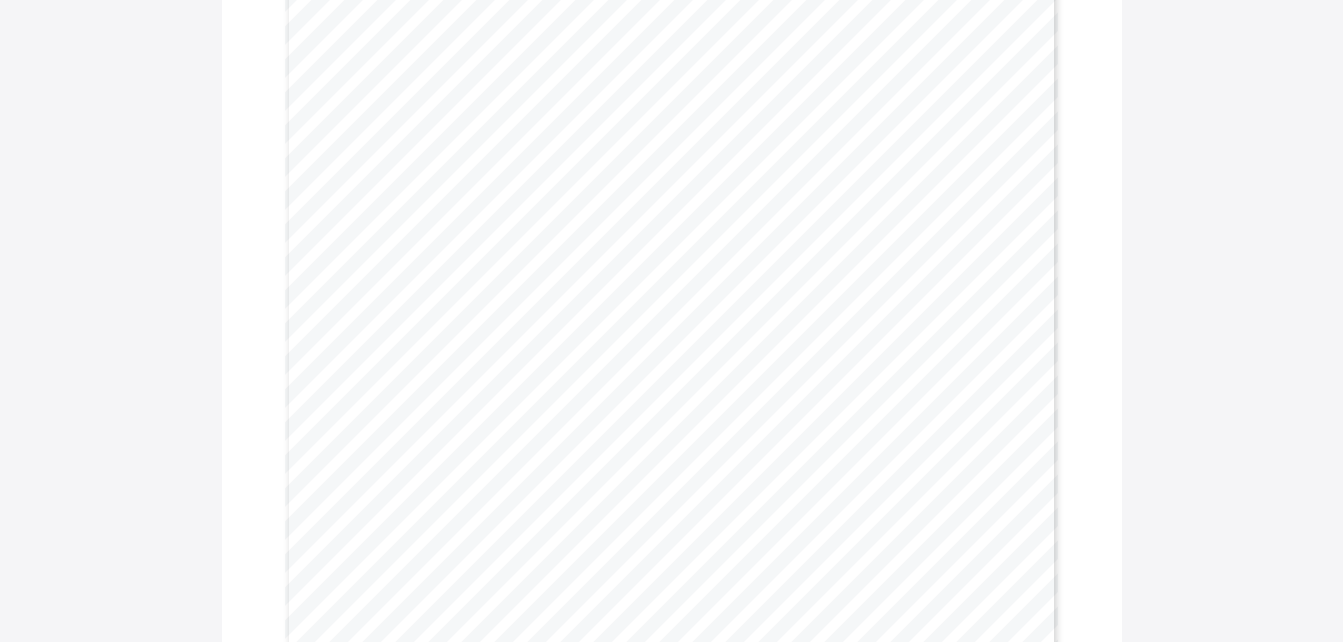 click on "Download Reportsheet END OF TERM REPORT Third Term 2024-2025 Name:   Olumoroti   Shoaga Age:   4 Years Admission No:   166851 Class:   NURSERY 2 RED School Resumes:   08 Sep. 2025 Attendance Record No. of Times School Opened   98 No. of Times Present   82   83.7% No. of Times Absent   6 Page 2 Very Good   Good   Developing   Needs to Improve LANGUAGE & COMMUNICATION SKILLS Can identify and read phonogram word list ‘oa’, ‘oo’   ✔ Can Identify nouns in a text.   ✔ Can identify verbs in a text   ✔ Can form, read, and write sentences.   ✔ Can form sentences with the Farmyard Theme.   ✔ Can talk about the classroom.   ✔ Comments : NUMERACY Can identify, count, and write numbers 1 to 200   ✔ Can carry out simple addition without change.   ✔ Can carryout simple subtraction without change.   ✔ Can Carryout simple multiplication without change.   ✔ Can identify Nigerian currency and their denominations (#10, #20, #50,# 100,#200)   ✔ Comments : SOCIAL SKILLS Can express self in public" at bounding box center [671, 1337] 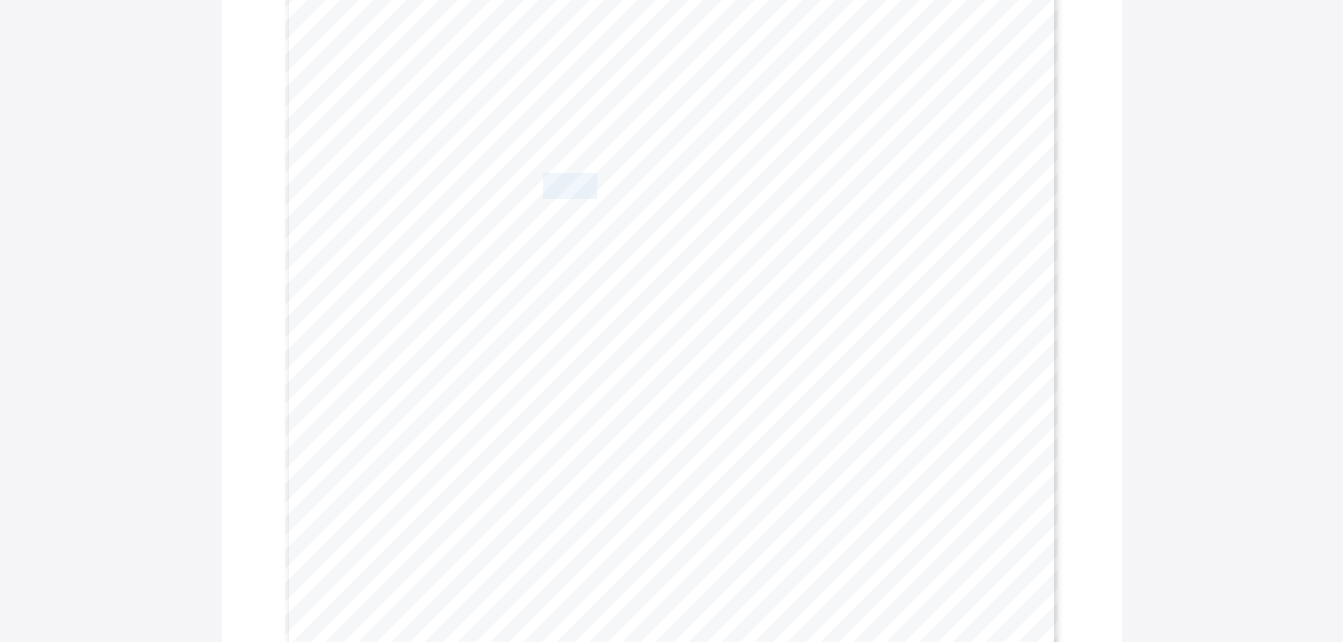 scroll, scrollTop: 600, scrollLeft: 0, axis: vertical 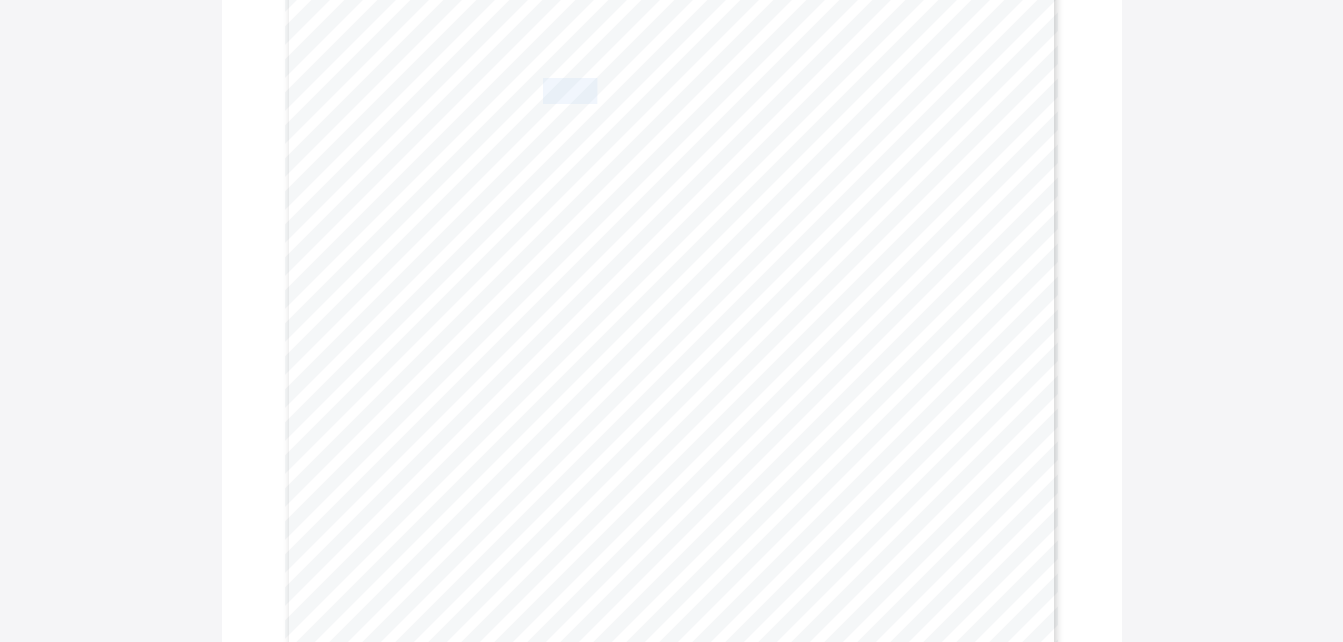 click on "Download Reportsheet END OF TERM REPORT Third Term 2024-2025 Name:   Olumoroti   Shoaga Age:   4 Years Admission No:   166851 Class:   NURSERY 2 RED School Resumes:   08 Sep. 2025 Attendance Record No. of Times School Opened   98 No. of Times Present   82   83.7% No. of Times Absent   6 Page 2 Very Good   Good   Developing   Needs to Improve LANGUAGE & COMMUNICATION SKILLS Can identify and read phonogram word list ‘oa’, ‘oo’   ✔ Can Identify nouns in a text.   ✔ Can identify verbs in a text   ✔ Can form, read, and write sentences.   ✔ Can form sentences with the Farmyard Theme.   ✔ Can talk about the classroom.   ✔ Comments : NUMERACY Can identify, count, and write numbers 1 to 200   ✔ Can carry out simple addition without change.   ✔ Can carryout simple subtraction without change.   ✔ Can Carryout simple multiplication without change.   ✔ Can identify Nigerian currency and their denominations (#10, #20, #50,# 100,#200)   ✔ Comments : SOCIAL SKILLS Can express self in public" at bounding box center (671, 1172) 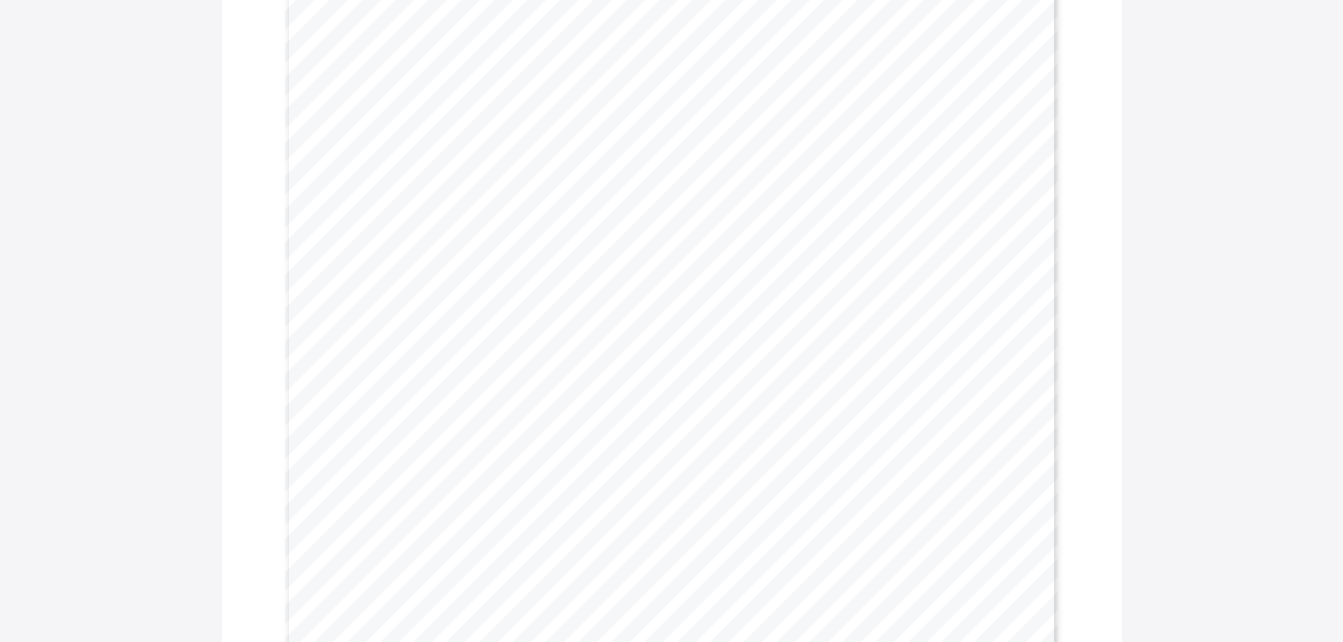 click on "Download Reportsheet END OF TERM REPORT Third Term 2024-2025 Name:   Olumoroti   Shoaga Age:   4 Years Admission No:   166851 Class:   NURSERY 2 RED School Resumes:   08 Sep. 2025 Attendance Record No. of Times School Opened   98 No. of Times Present   82   83.7% No. of Times Absent   6 Page 2 Very Good   Good   Developing   Needs to Improve LANGUAGE & COMMUNICATION SKILLS Can identify and read phonogram word list ‘oa’, ‘oo’   ✔ Can Identify nouns in a text.   ✔ Can identify verbs in a text   ✔ Can form, read, and write sentences.   ✔ Can form sentences with the Farmyard Theme.   ✔ Can talk about the classroom.   ✔ Comments : NUMERACY Can identify, count, and write numbers 1 to 200   ✔ Can carry out simple addition without change.   ✔ Can carryout simple subtraction without change.   ✔ Can Carryout simple multiplication without change.   ✔ Can identify Nigerian currency and their denominations (#10, #20, #50,# 100,#200)   ✔ Comments : SOCIAL SKILLS Can express self in public" at bounding box center (671, 1157) 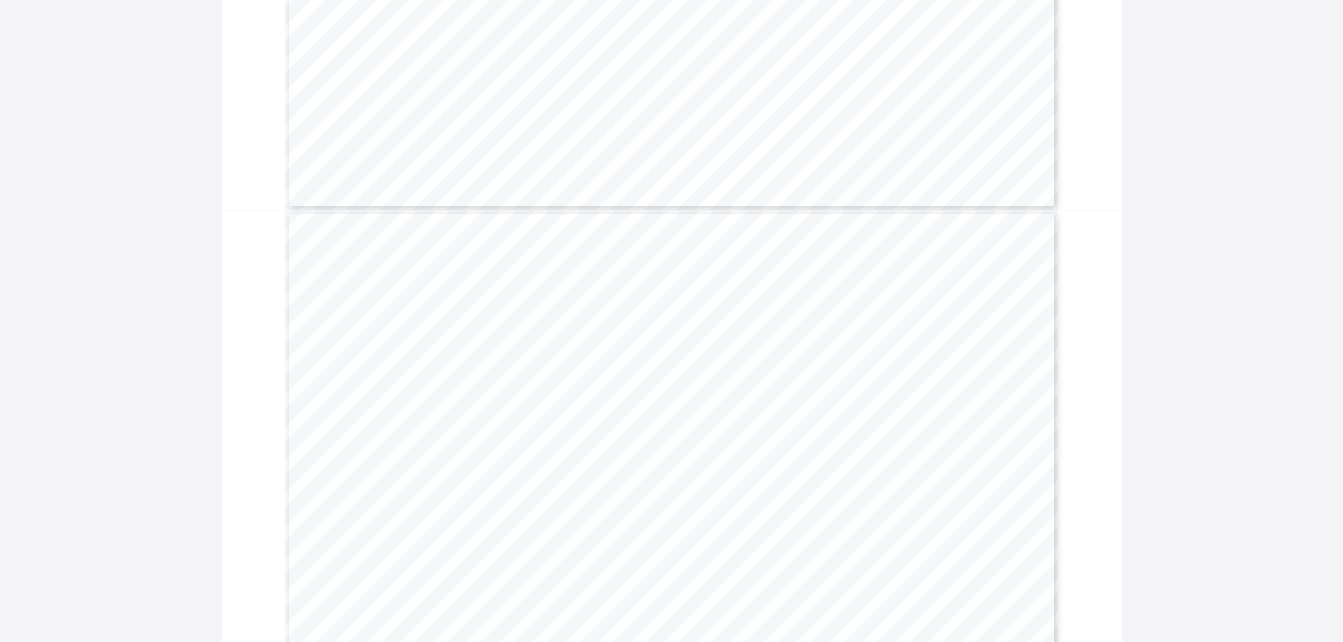 scroll, scrollTop: 1159, scrollLeft: 0, axis: vertical 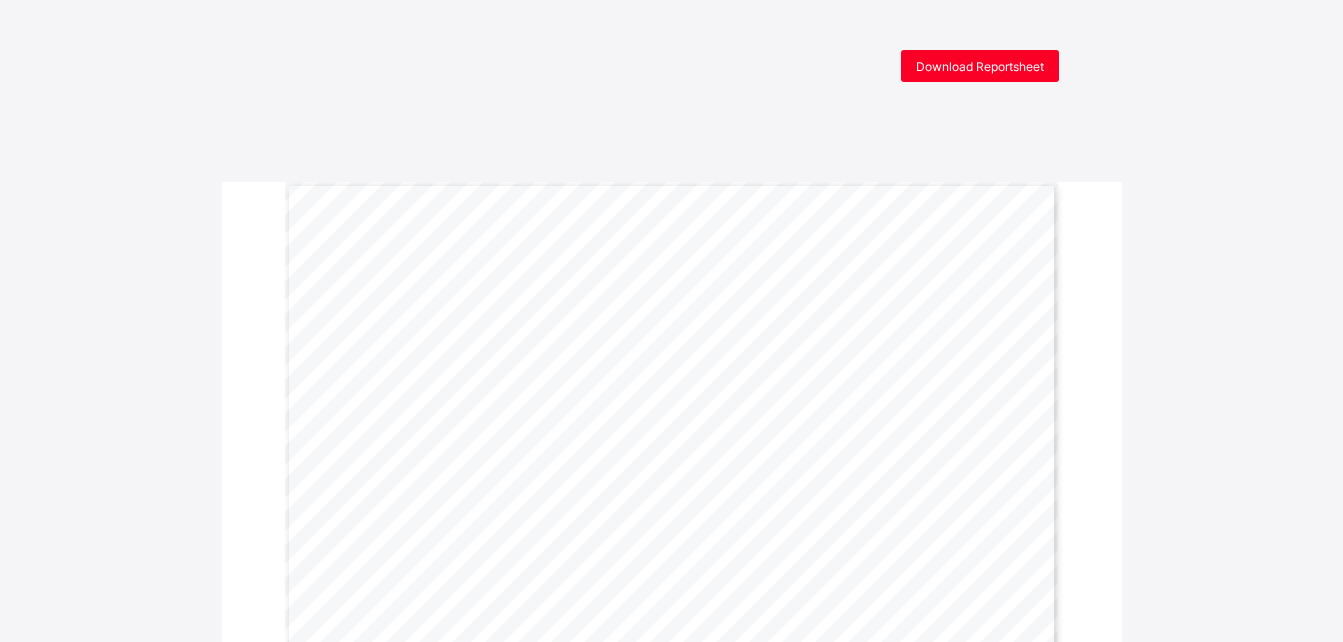 click on "Download Reportsheet END OF TERM REPORT Third Term [DATE]-[DATE] Name:   [PERSON_NAME] Age:   [DEMOGRAPHIC_DATA] Years Admission No:   CST08548 Class:   NURSERY 2 RED School Resumes:   [DATE] Attendance Record No. of Times School Opened   98 No. of Times Present   88   89.8% No. of Times Absent   0 Page 2 Very Good   Good   Developing   Needs to Improve LANGUAGE & COMMUNICATION SKILLS Can Identify nouns in a text.   ✔ Can identify and read phonogram word list ‘oa’, ‘oo’   ✔ Can identify verbs in a text   ✔ Can form, read, and write sentences.   ✔ Can form sentences with the Farmyard Theme.   ✔ Can talk about the classroom.   ✔ Comments : NUMERACY Can identify, count, and write numbers 1 to 200   ✔ Can carry out simple addition without change.   ✔ Can carryout simple subtraction without change.   ✔ Can Carryout simple multiplication without change.   ✔ Can identify Nigerian currency and their denominations (#10, #20, #50,# 100,#200)   ✔ Comments : SOCIAL SKILLS   ✔   ✔   ✔   ✔   ✔" at bounding box center [671, 1757] 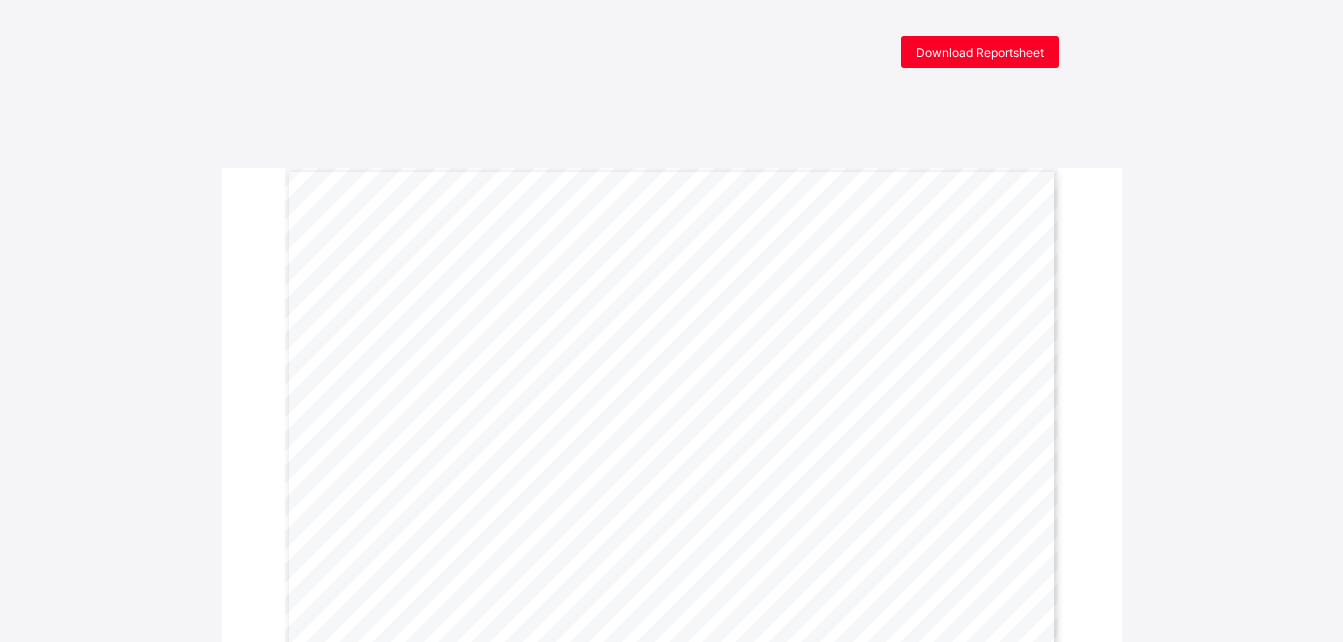 drag, startPoint x: 0, startPoint y: 0, endPoint x: 1340, endPoint y: 623, distance: 1477.7445 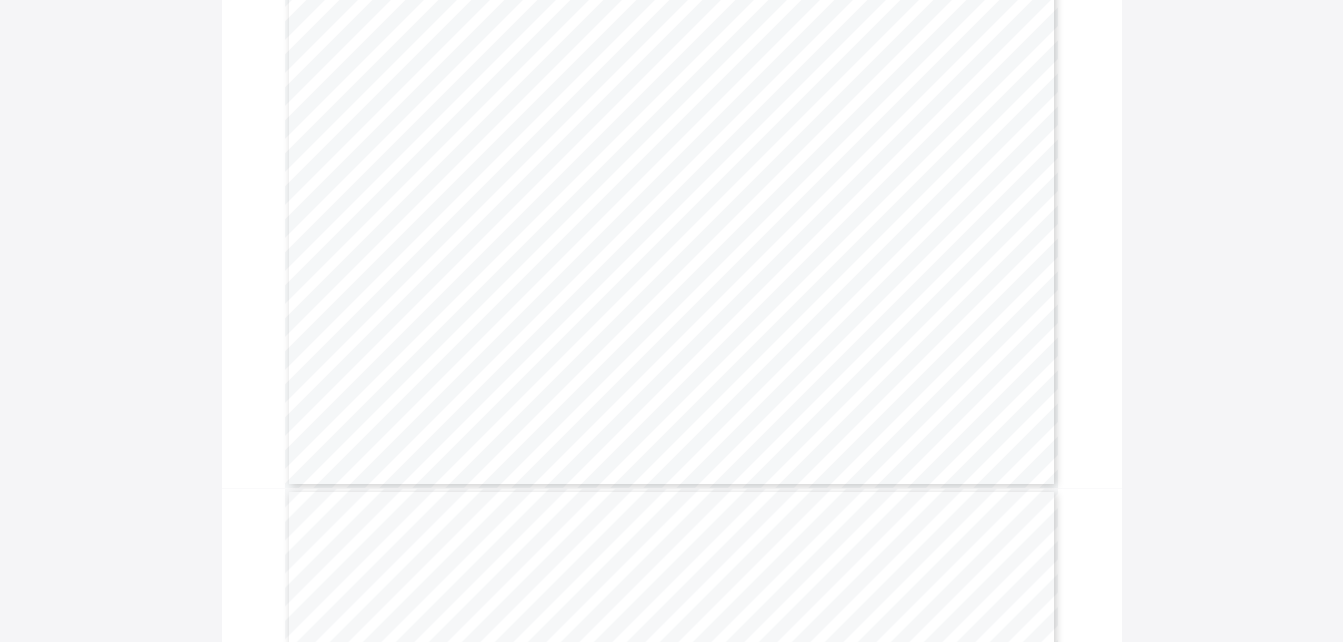 click on "Download Reportsheet END OF TERM REPORT Third Term 2024-2025 Name:   Marwan   Omidiran Age:   5 Years Admission No:   CST08548 Class:   NURSERY 2 RED School Resumes:   08 Sep. 2025 Attendance Record No. of Times School Opened   98 No. of Times Present   88   89.8% No. of Times Absent   0 Page 2 Very Good   Good   Developing   Needs to Improve LANGUAGE & COMMUNICATION SKILLS Can Identify nouns in a text.   ✔ Can identify and read phonogram word list ‘oa’, ‘oo’   ✔ Can identify verbs in a text   ✔ Can form, read, and write sentences.   ✔ Can form sentences with the Farmyard Theme.   ✔ Can talk about the classroom.   ✔ Comments : NUMERACY Can identify, count, and write numbers 1 to 200   ✔ Can carry out simple addition without change.   ✔ Can carryout simple subtraction without change.   ✔ Can Carryout simple multiplication without change.   ✔ Can identify Nigerian currency and their denominations (#10, #20, #50,# 100,#200)   ✔ Comments : SOCIAL SKILLS   ✔   ✔   ✔   ✔   ✔" at bounding box center [671, 969] 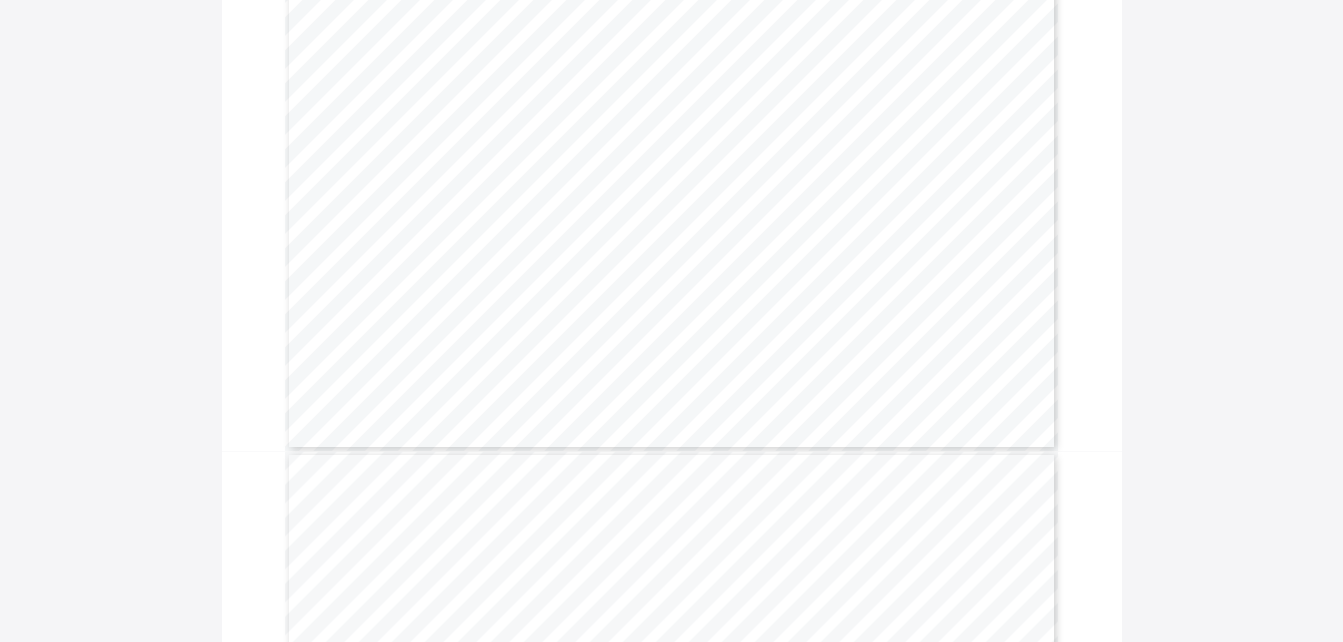 scroll, scrollTop: 836, scrollLeft: 0, axis: vertical 